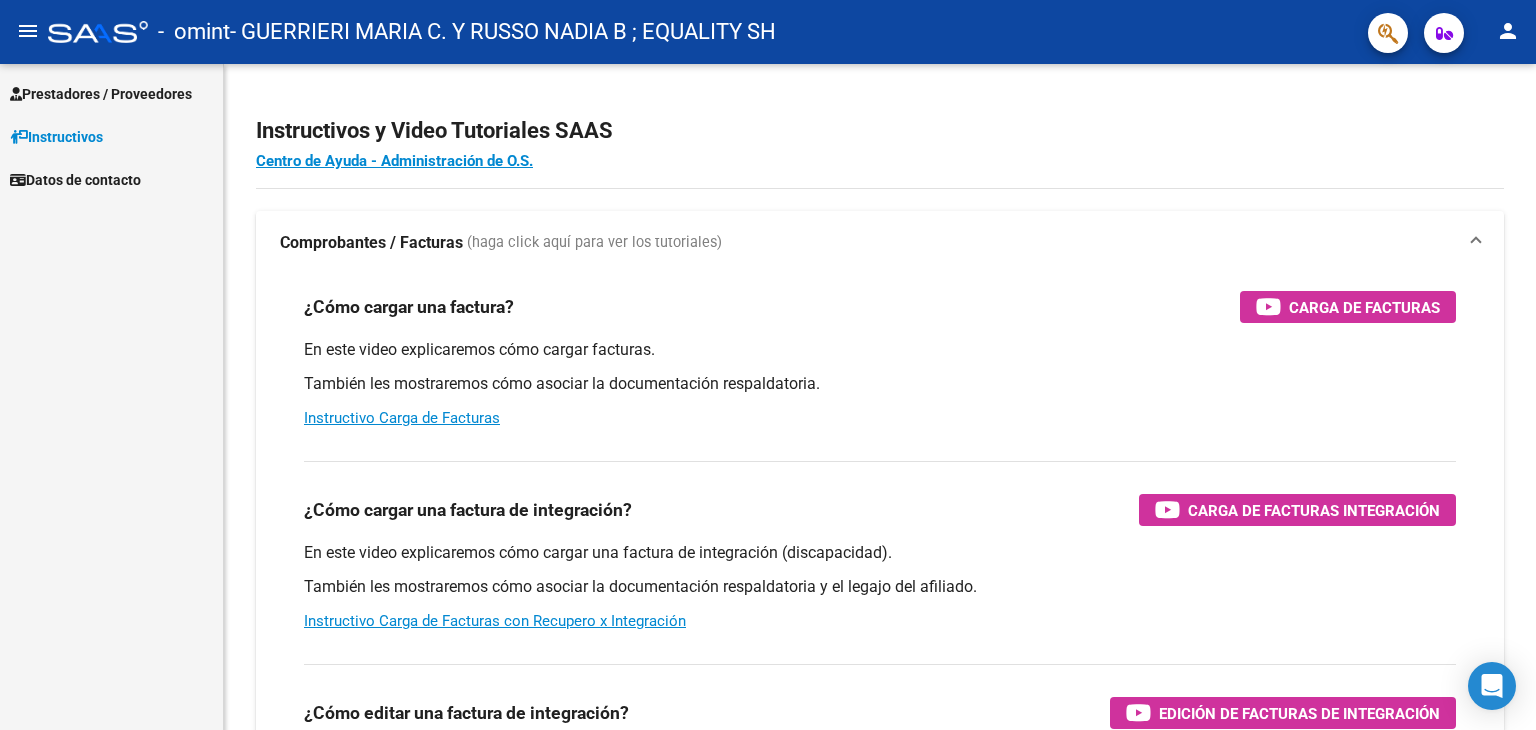 scroll, scrollTop: 0, scrollLeft: 0, axis: both 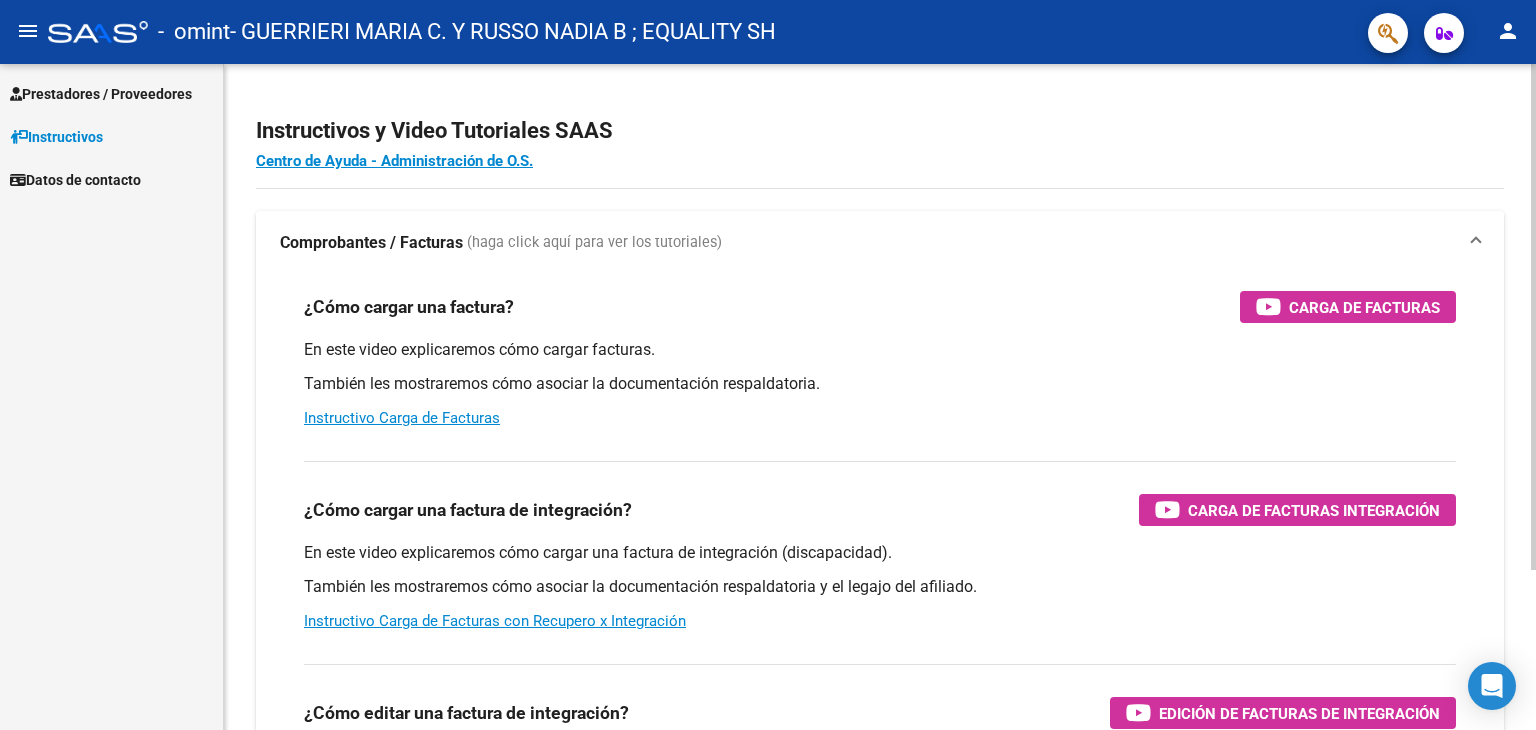 click on "Instructivos y Video Tutoriales SAAS Centro de Ayuda - Administración de O.S. Comprobantes / Facturas     (haga click aquí para ver los tutoriales) ¿Cómo cargar una factura?    Carga de Facturas En este video explicaremos cómo cargar facturas. También les mostraremos cómo asociar la documentación respaldatoria. Instructivo Carga de Facturas ¿Cómo cargar una factura de integración?    Carga de Facturas Integración En este video explicaremos cómo cargar una factura de integración (discapacidad). También les mostraremos cómo asociar la documentación respaldatoria y el legajo del afiliado. Instructivo Carga de Facturas con Recupero x Integración ¿Cómo editar una factura de integración?    Edición de Facturas de integración En este video explicaremos cómo editar una factura que ya habíamos cargado. Les mostraremos cómo asociar la documentación respaldatoria y la trazabilidad." 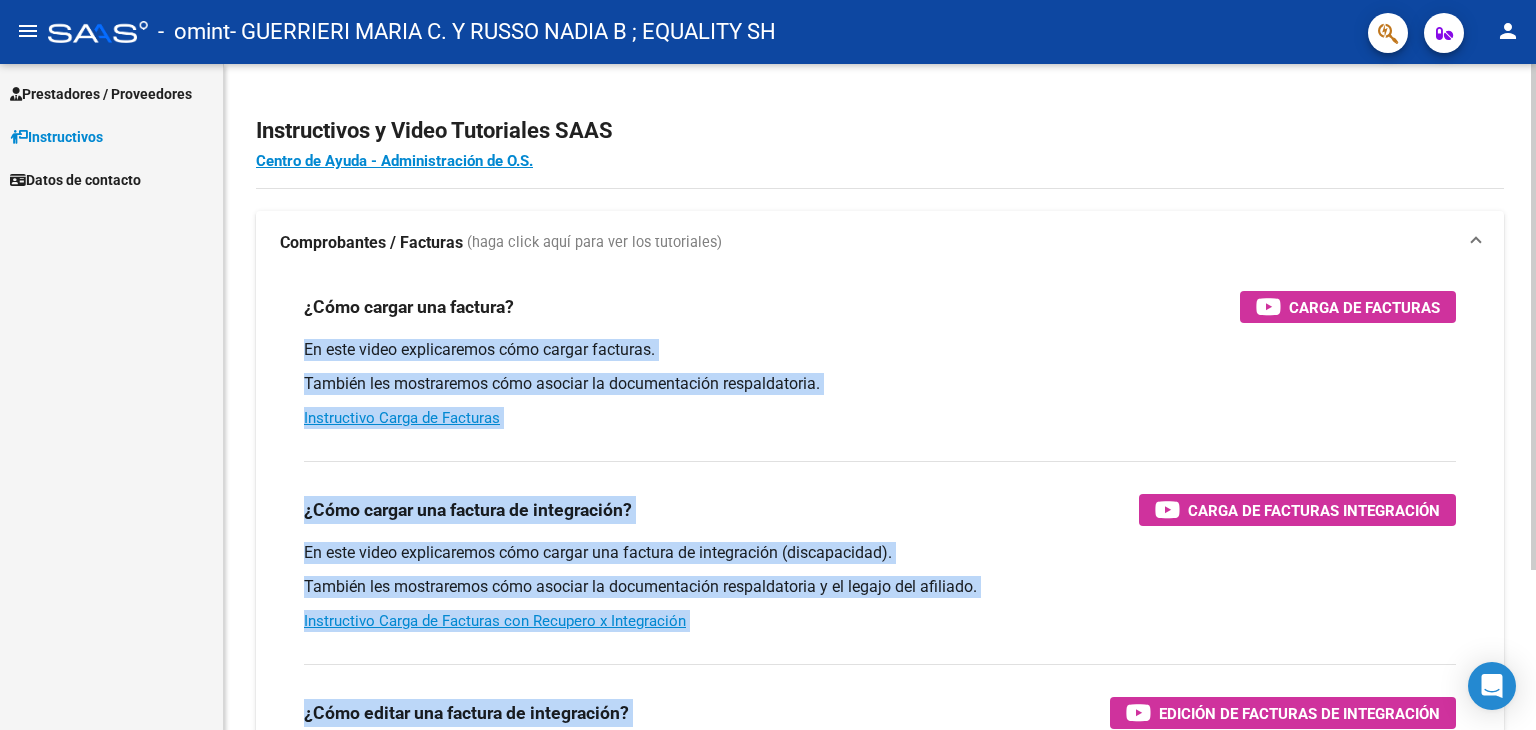 drag, startPoint x: 1528, startPoint y: 279, endPoint x: 1533, endPoint y: 444, distance: 165.07574 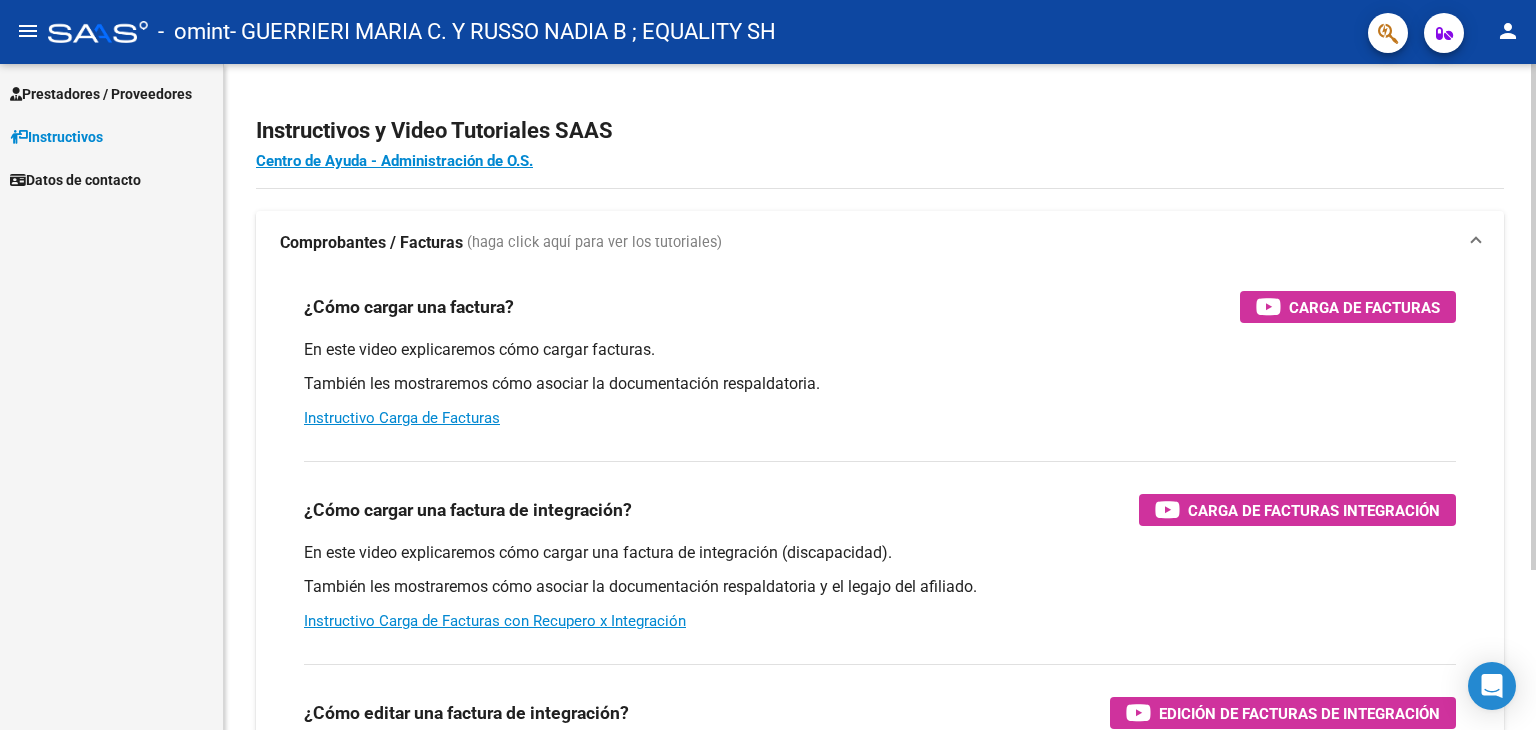 click 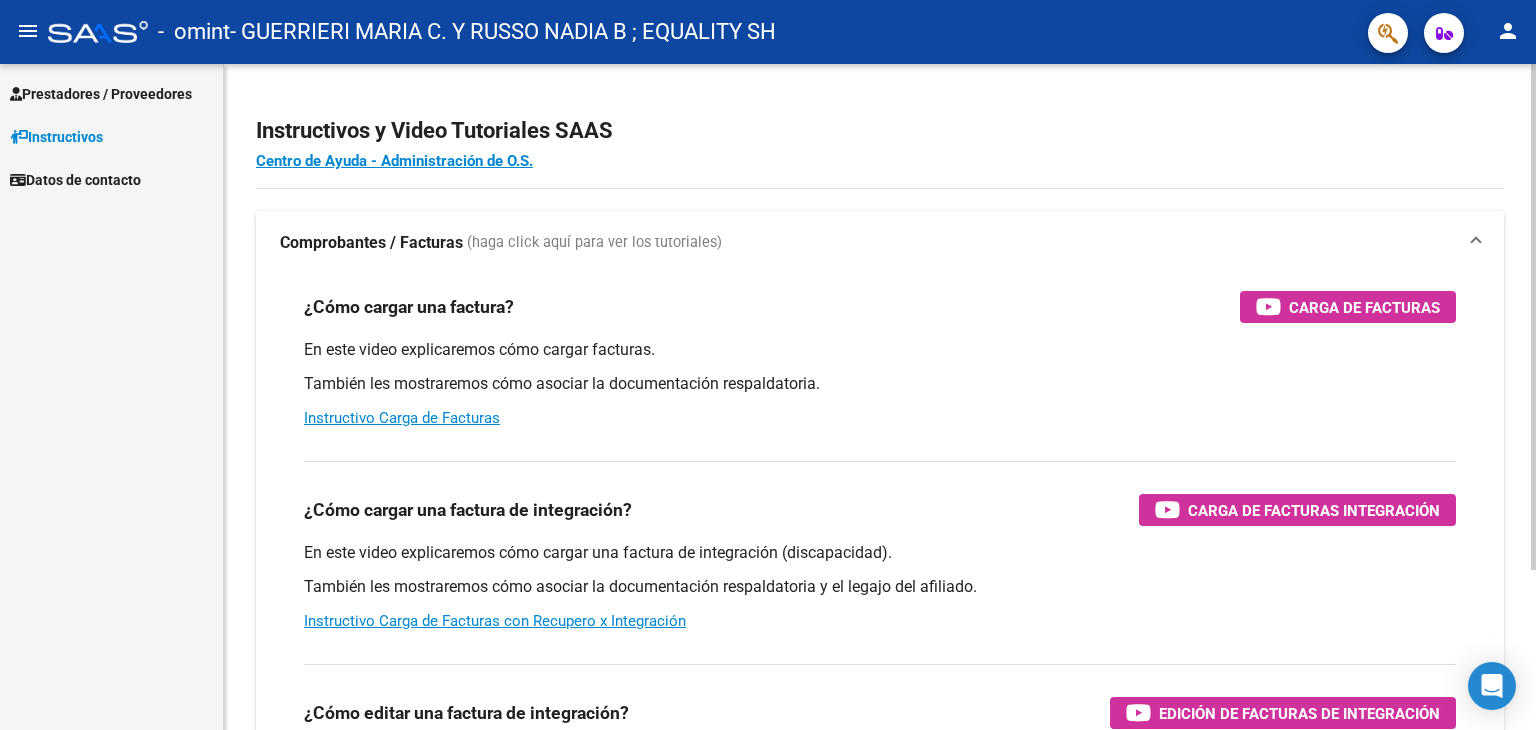 click at bounding box center (1476, 243) 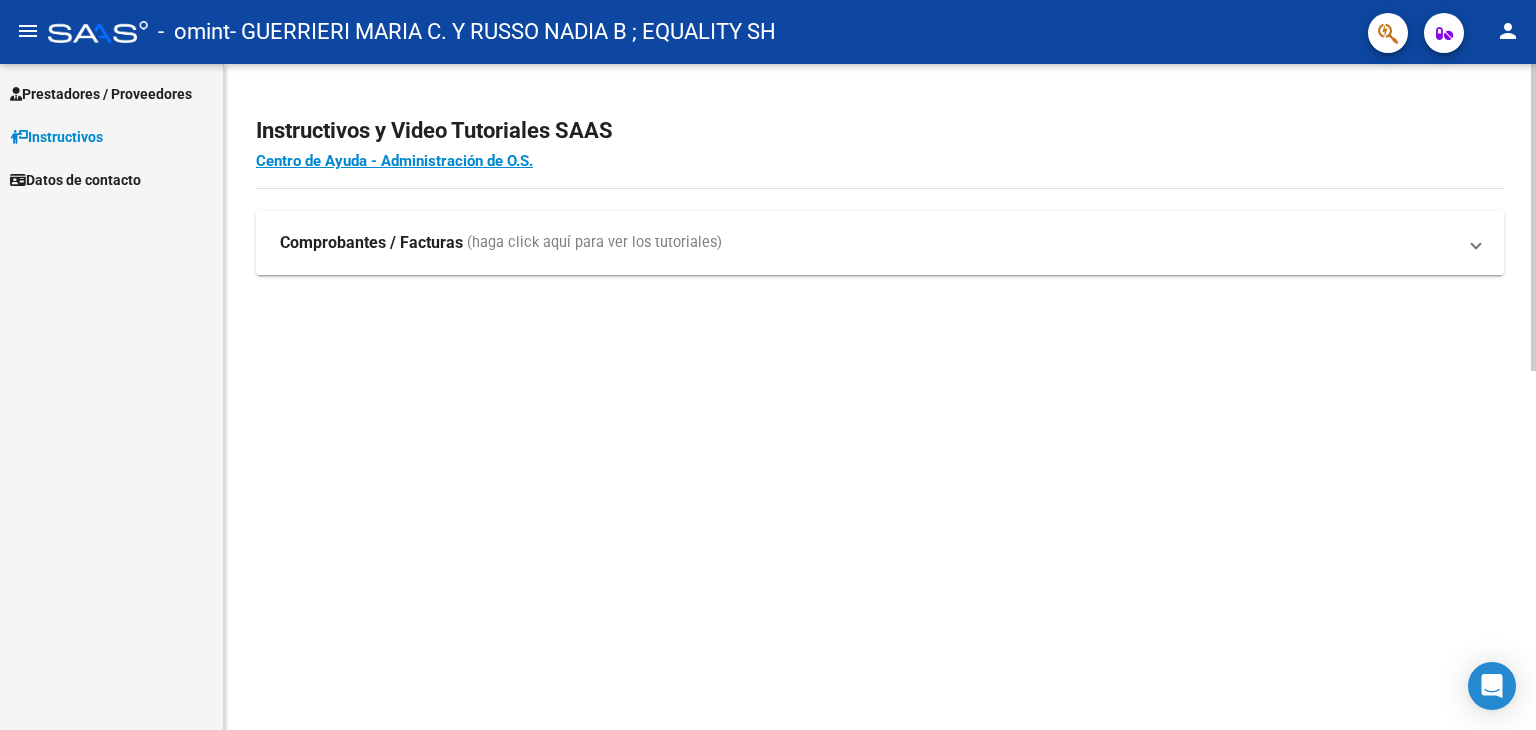 click at bounding box center [1476, 243] 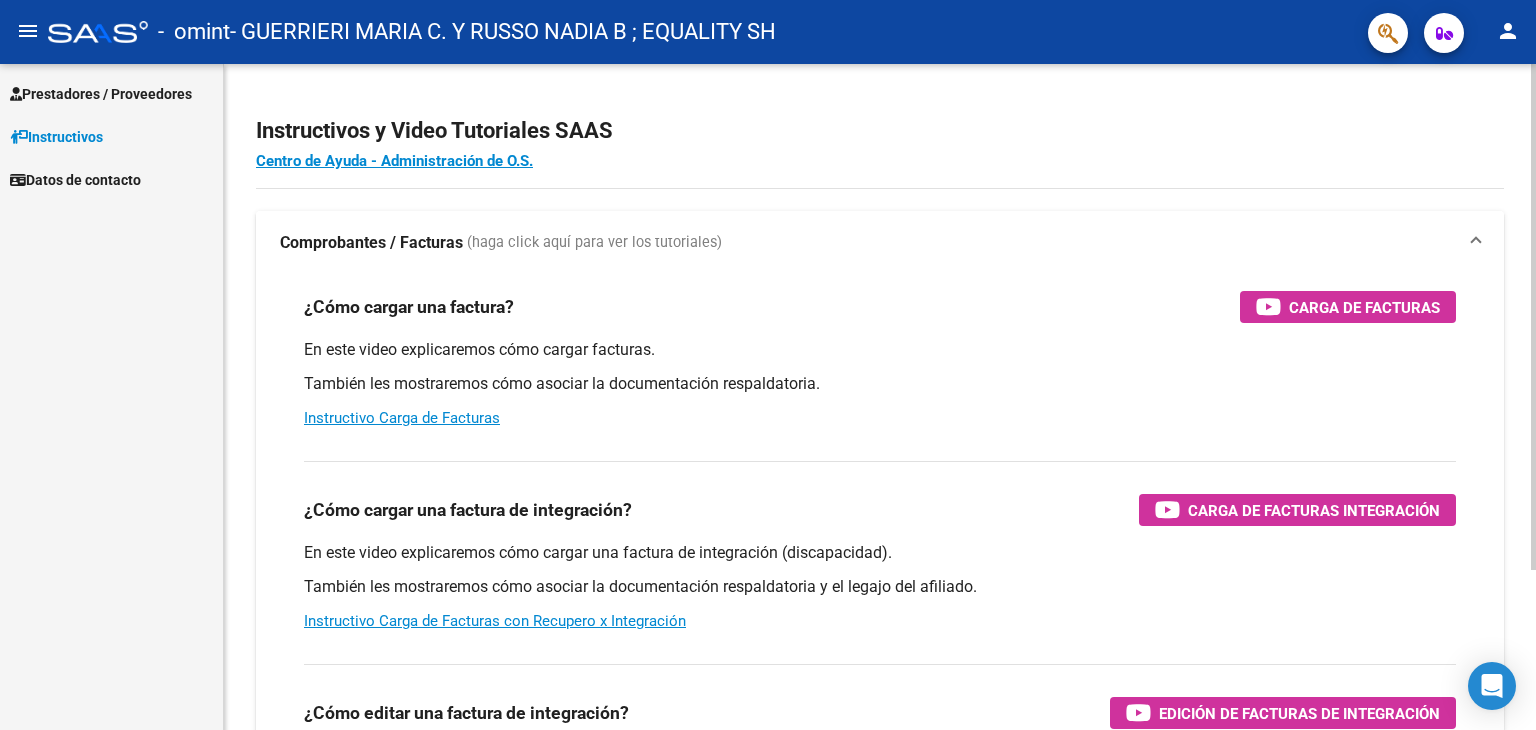 click on "Comprobantes / Facturas     (haga click aquí para ver los tutoriales)" at bounding box center (880, 243) 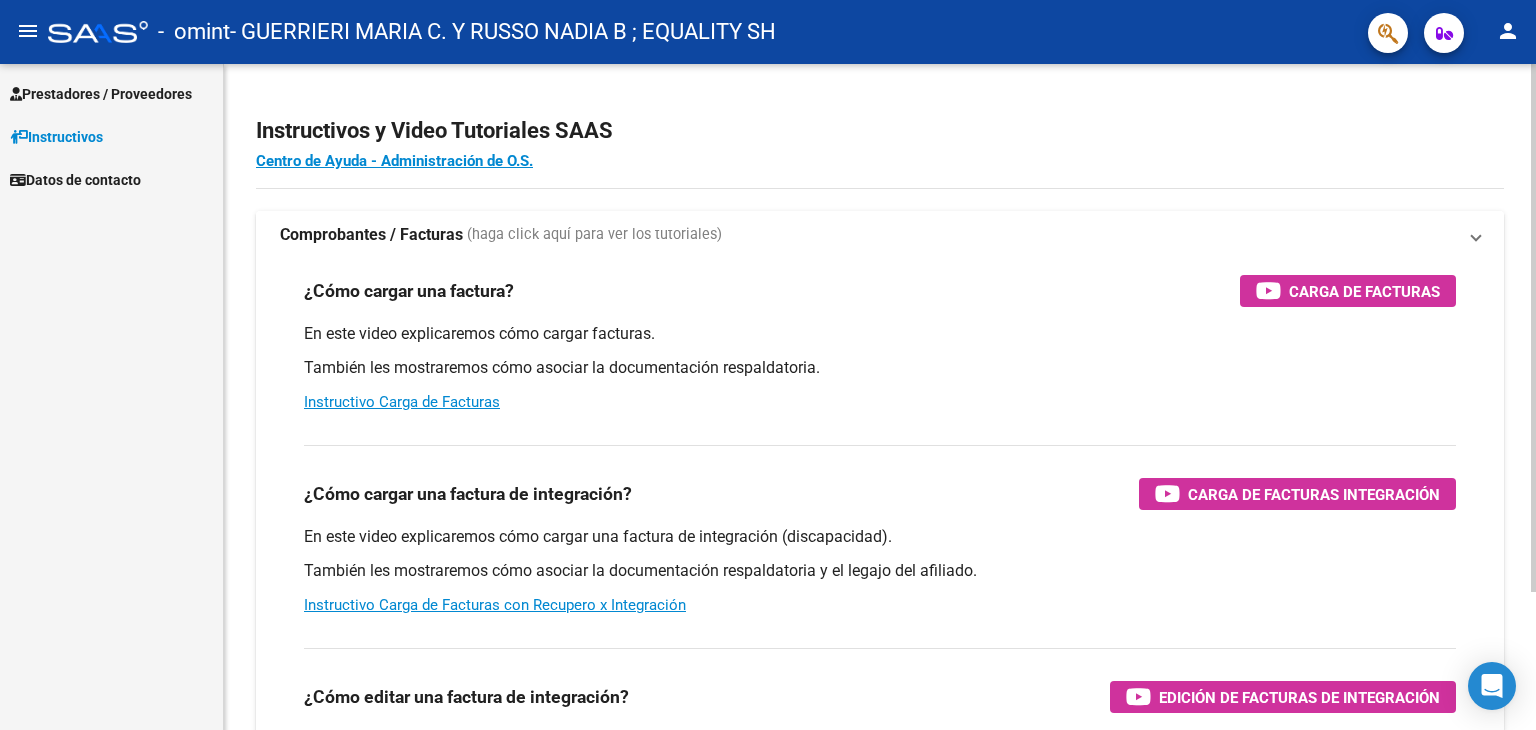 click at bounding box center (1476, 235) 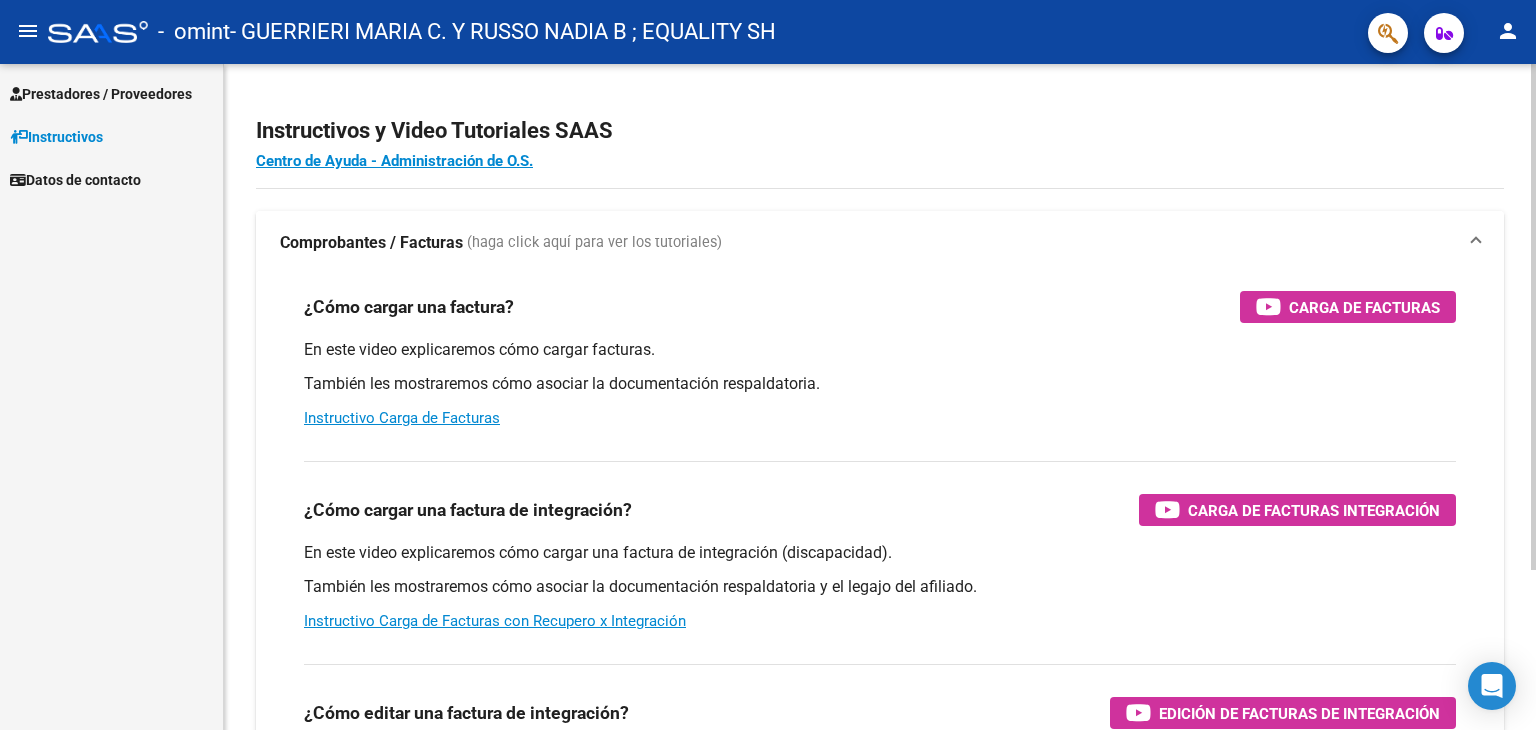 click at bounding box center [1476, 243] 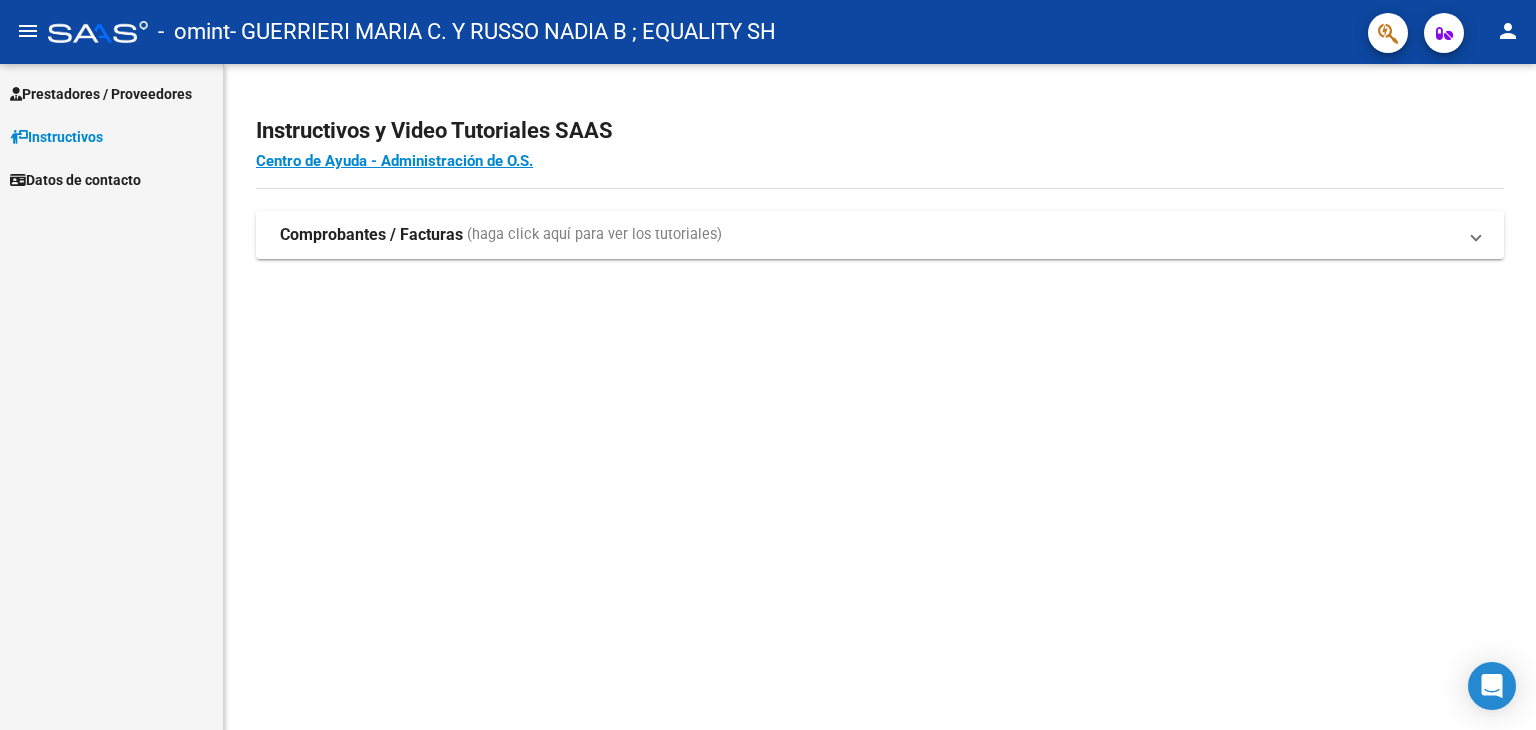 click at bounding box center [1476, 235] 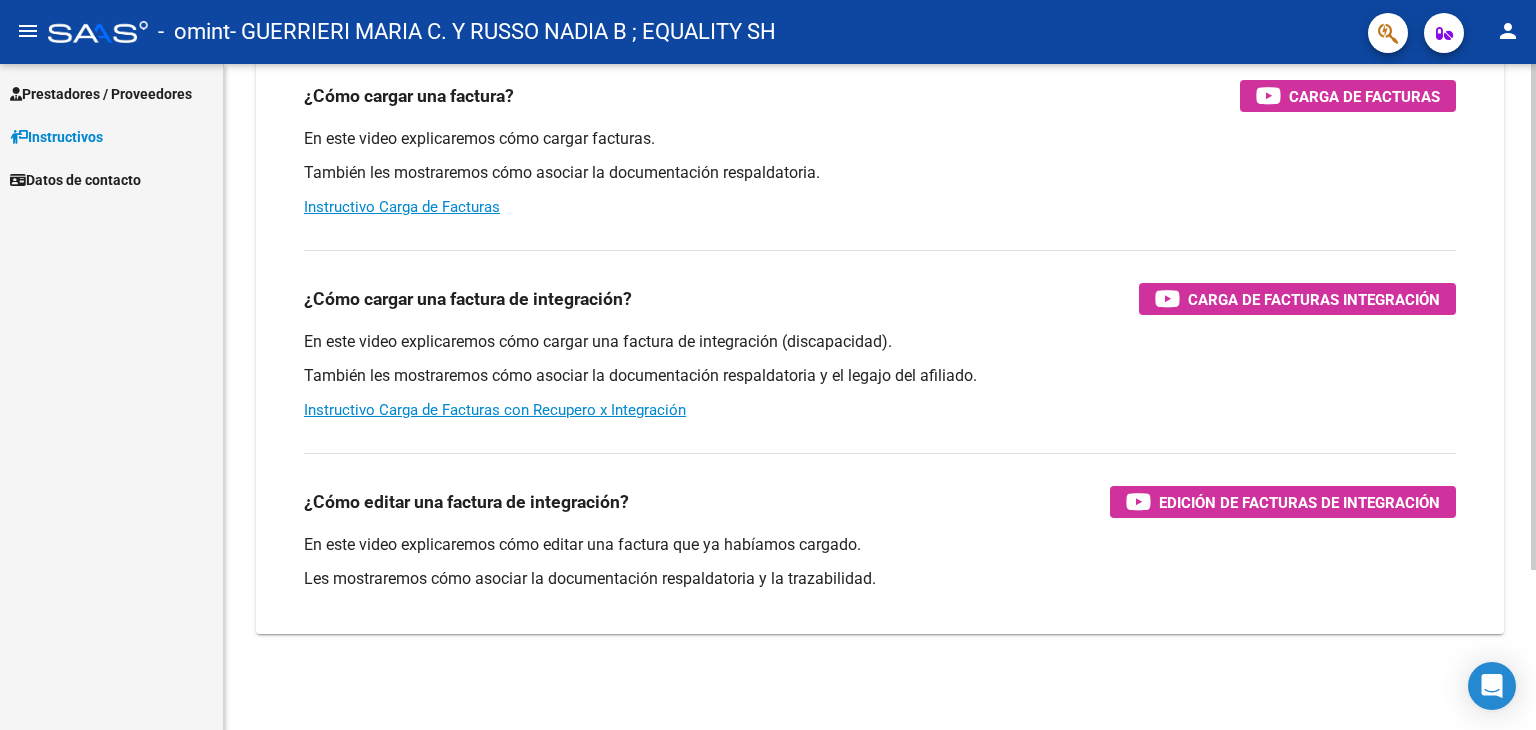 scroll, scrollTop: 104, scrollLeft: 0, axis: vertical 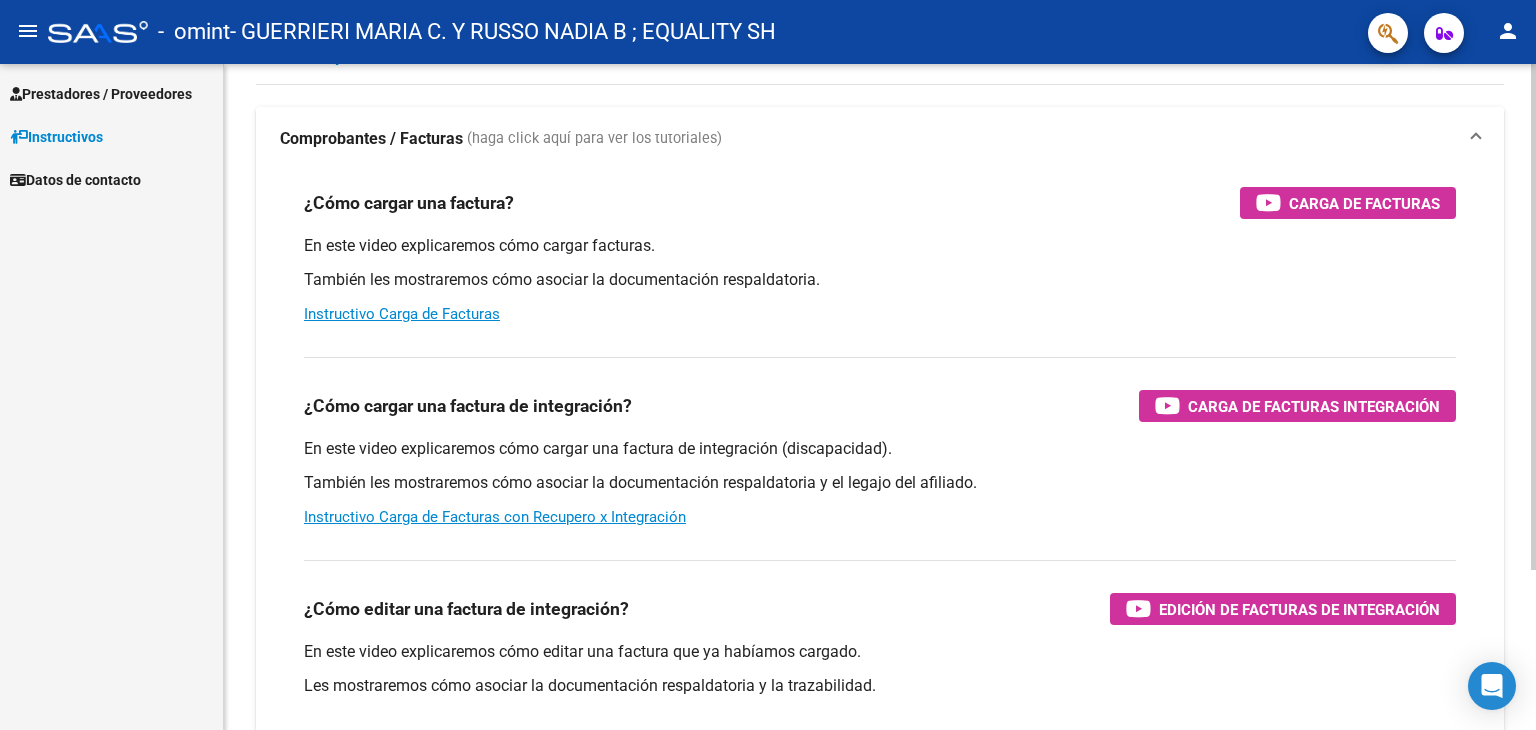 click 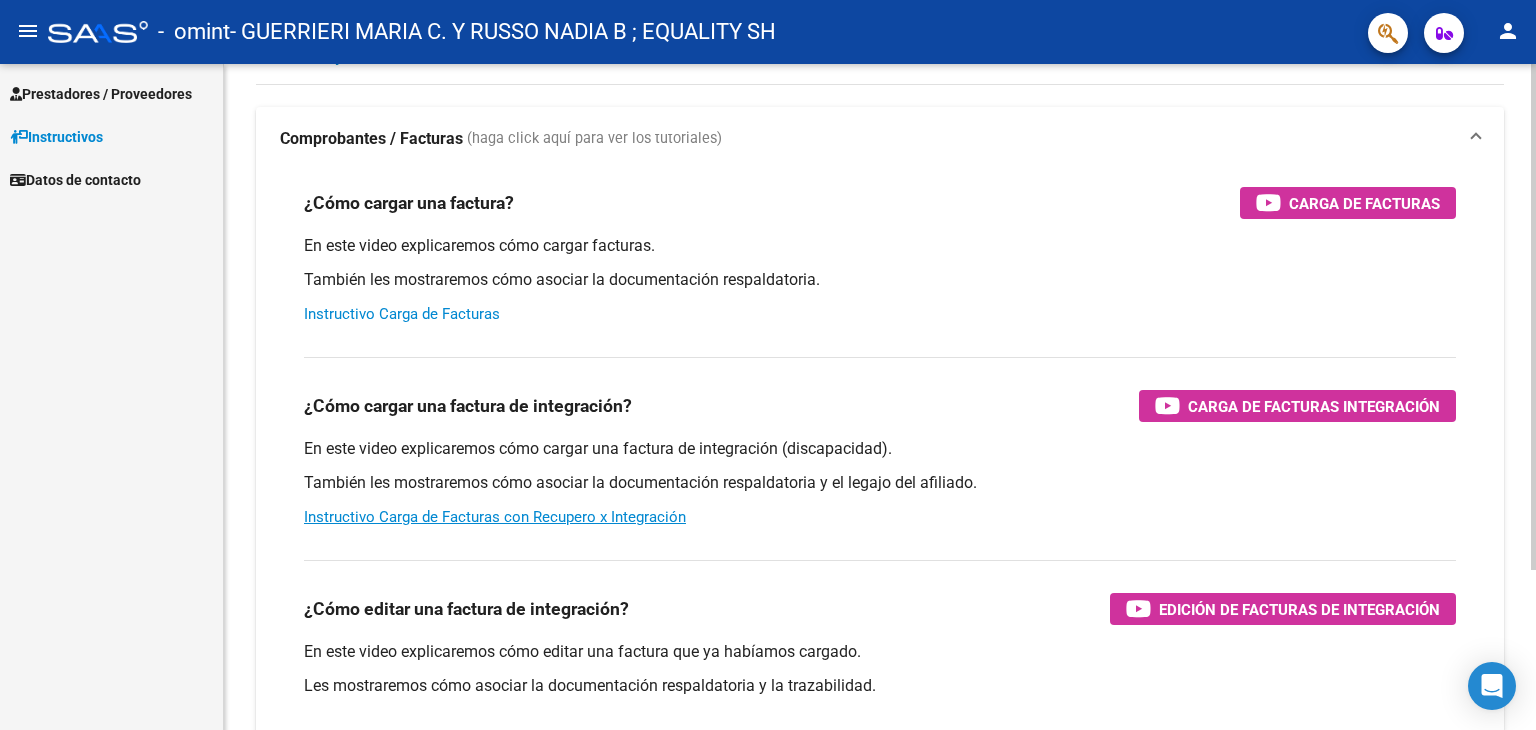 click on "Instructivo Carga de Facturas" at bounding box center (402, 314) 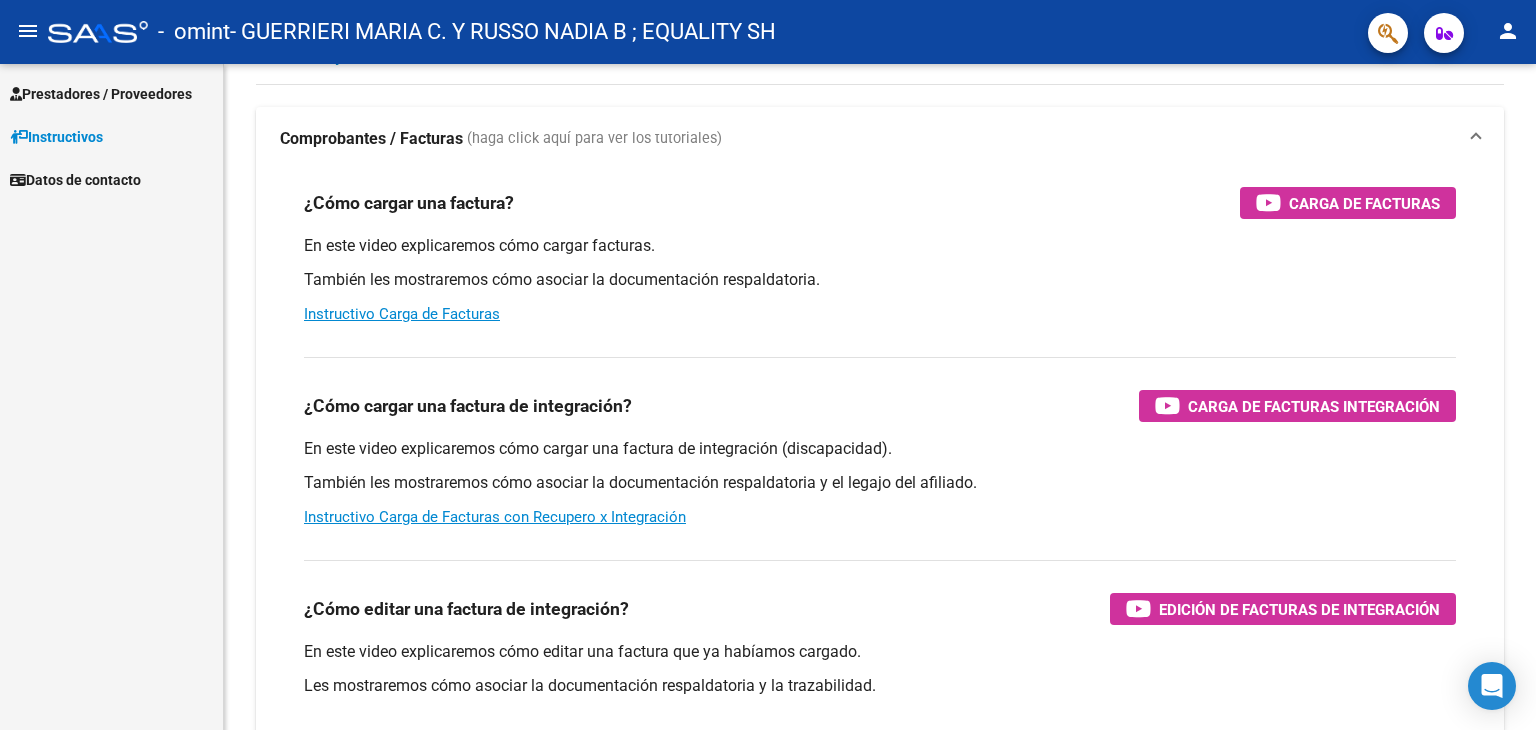 click on "Prestadores / Proveedores" at bounding box center (101, 94) 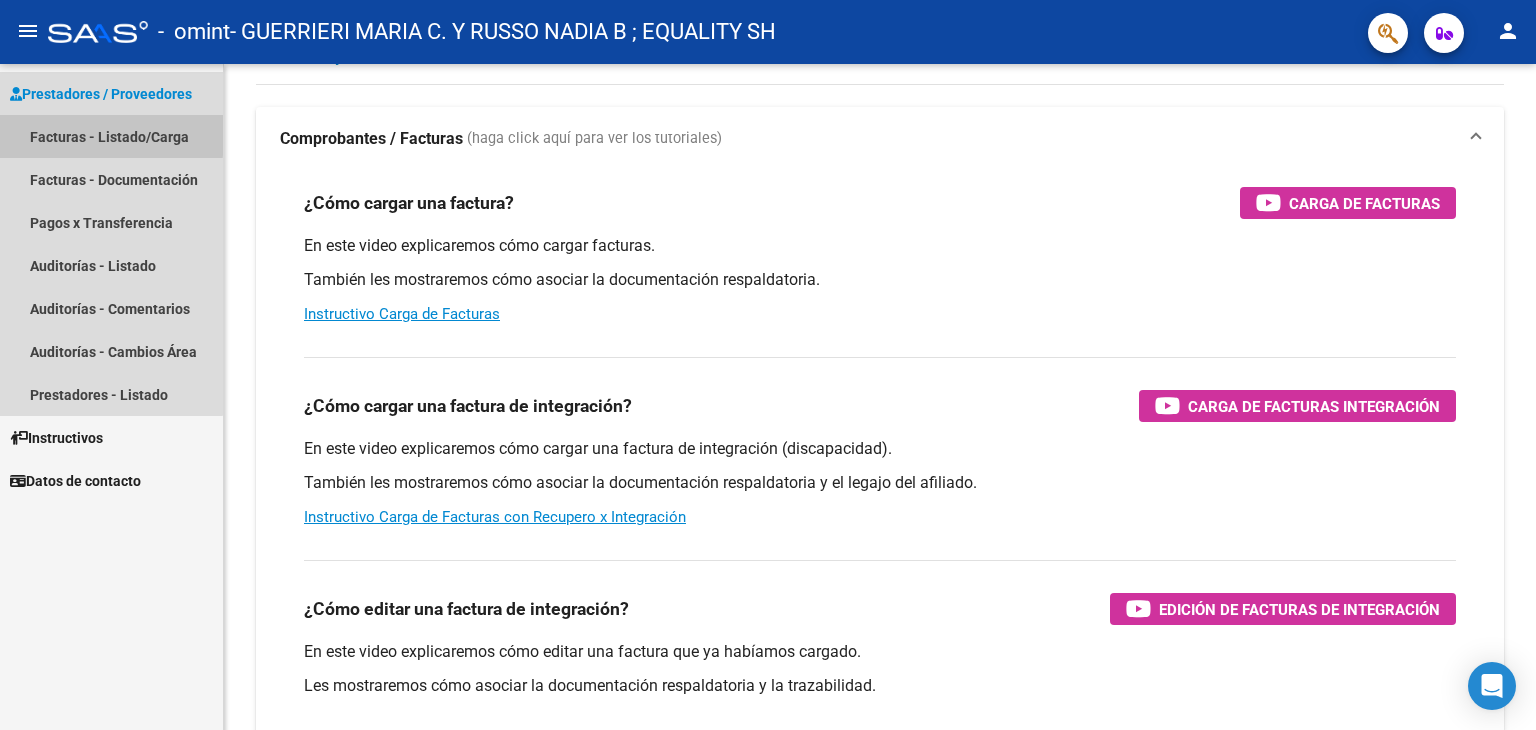 click on "Facturas - Listado/Carga" at bounding box center (111, 136) 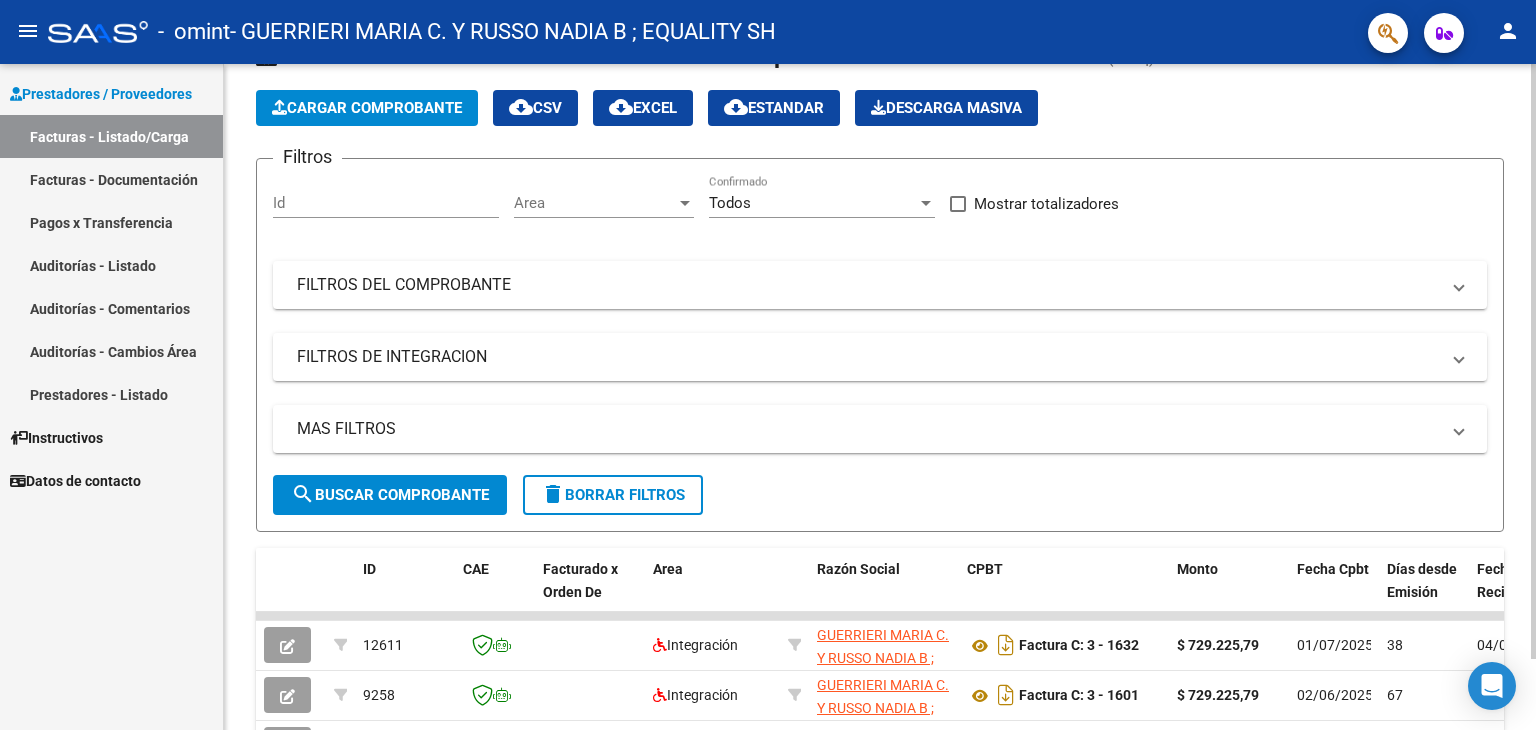 scroll, scrollTop: 104, scrollLeft: 0, axis: vertical 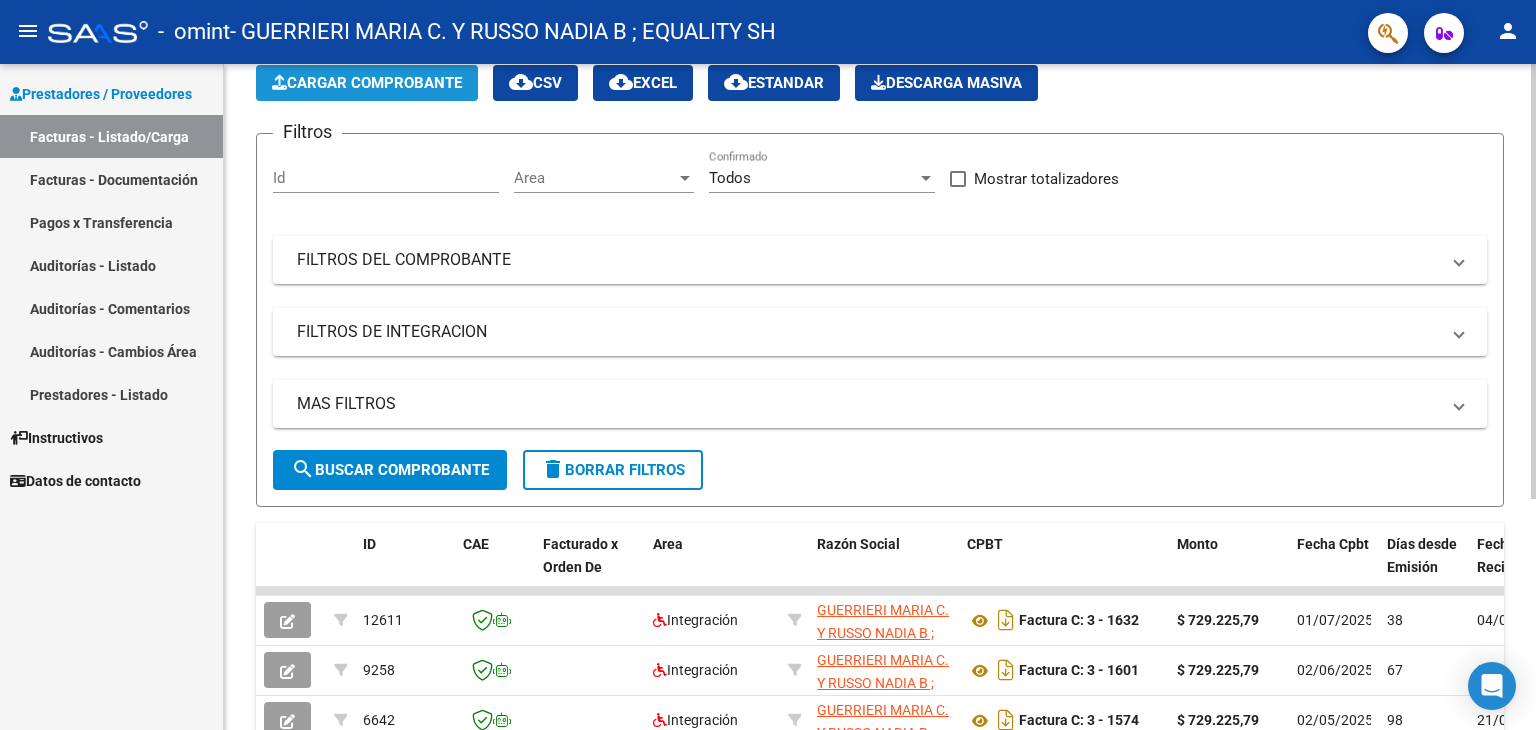click on "Cargar Comprobante" 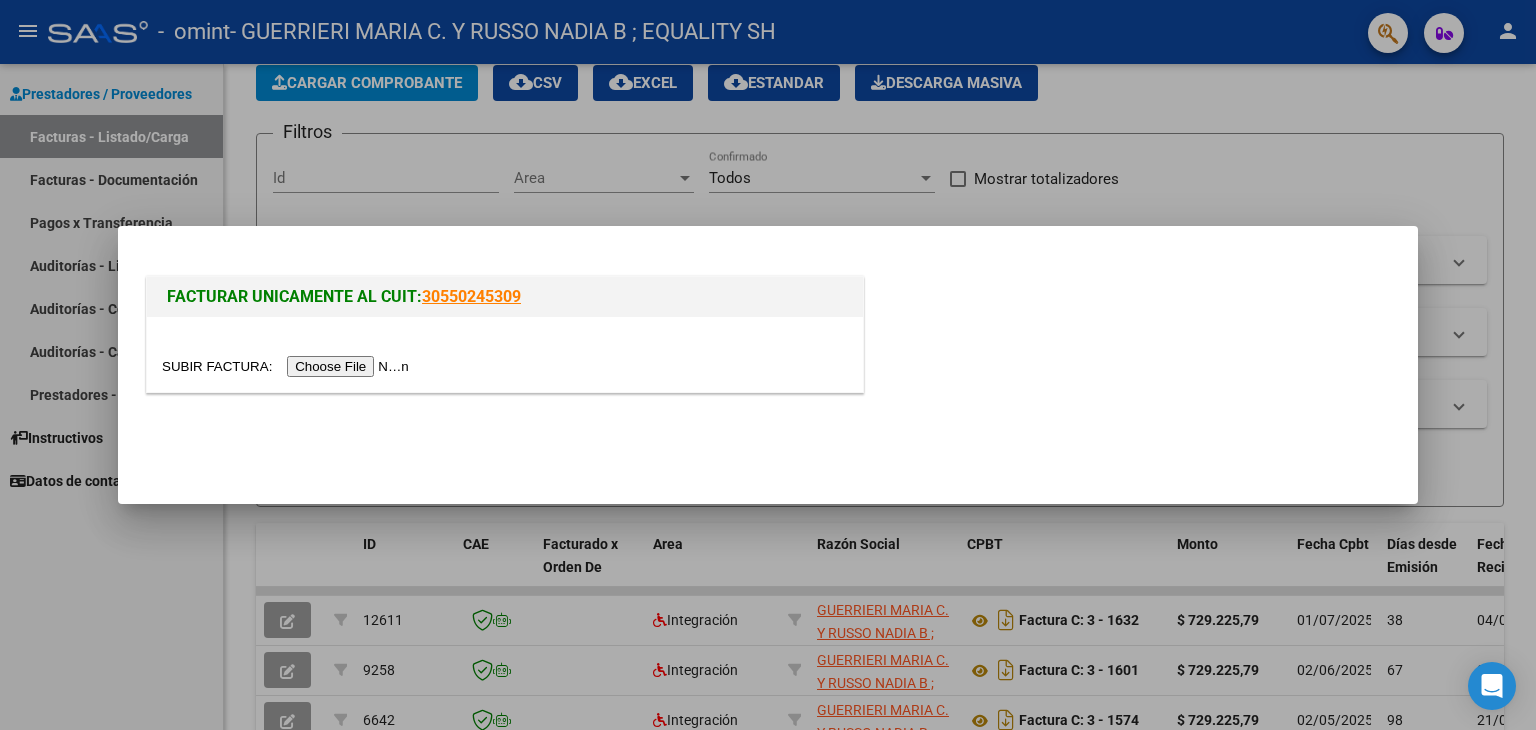 click at bounding box center (288, 366) 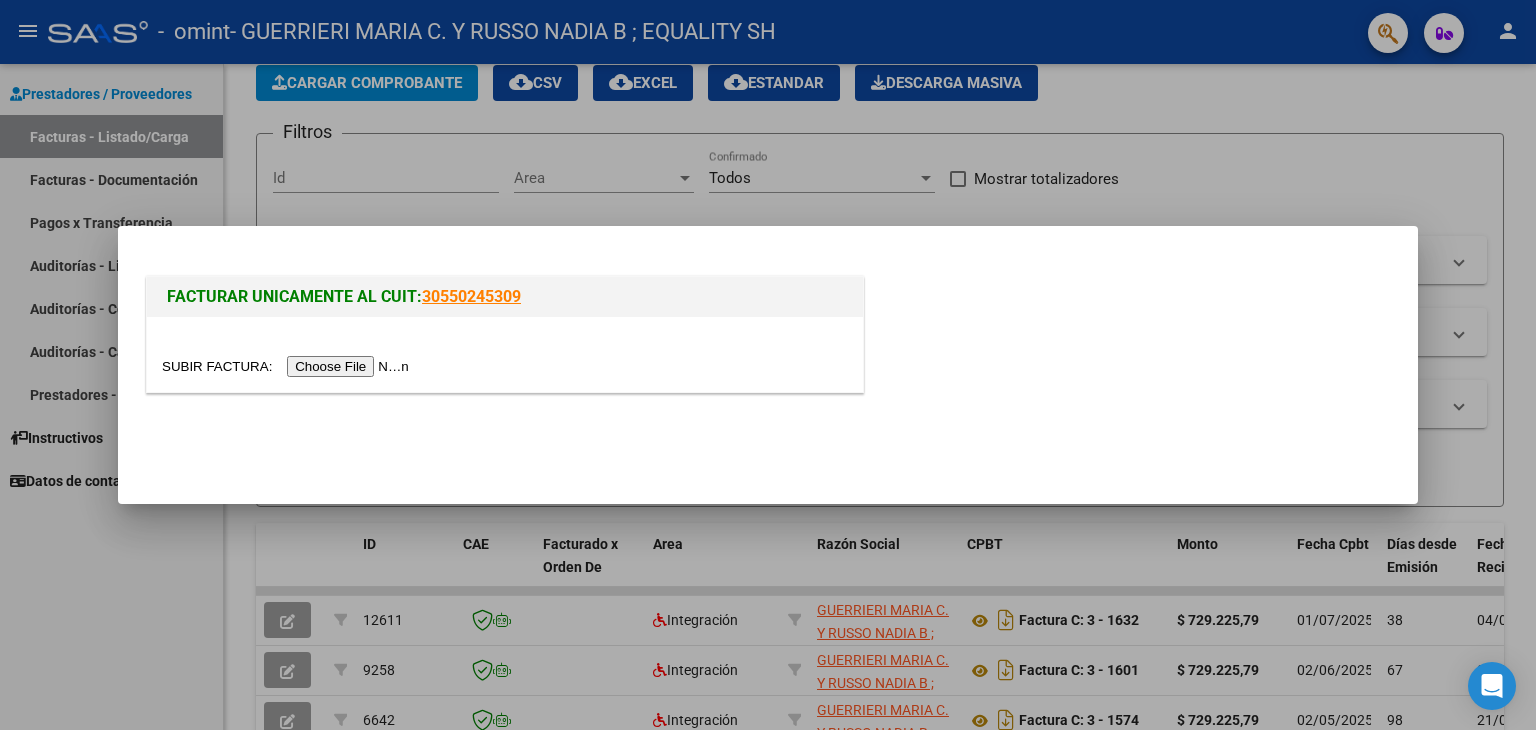 click at bounding box center [288, 366] 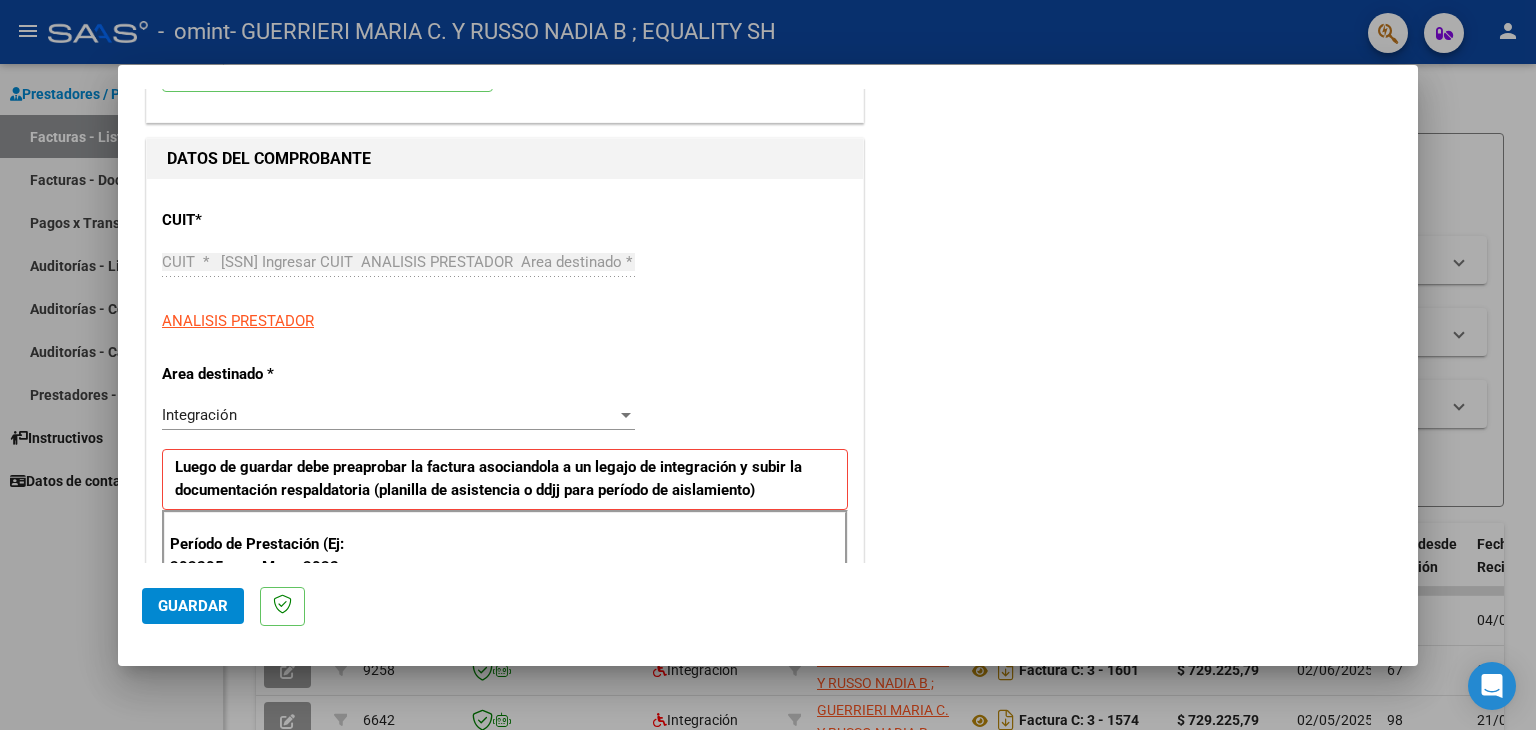 scroll, scrollTop: 200, scrollLeft: 0, axis: vertical 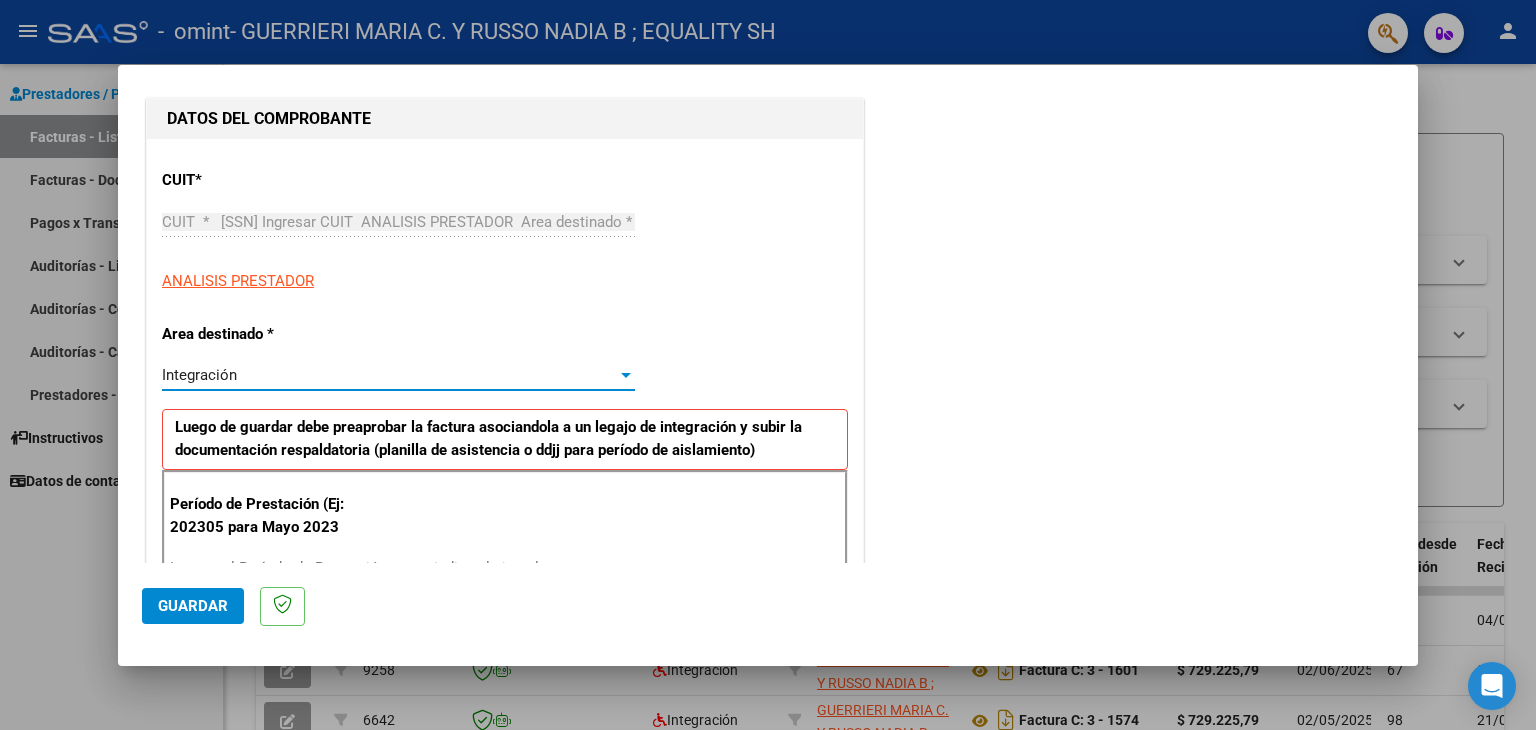 click on "Integración Seleccionar Area" at bounding box center (398, 375) 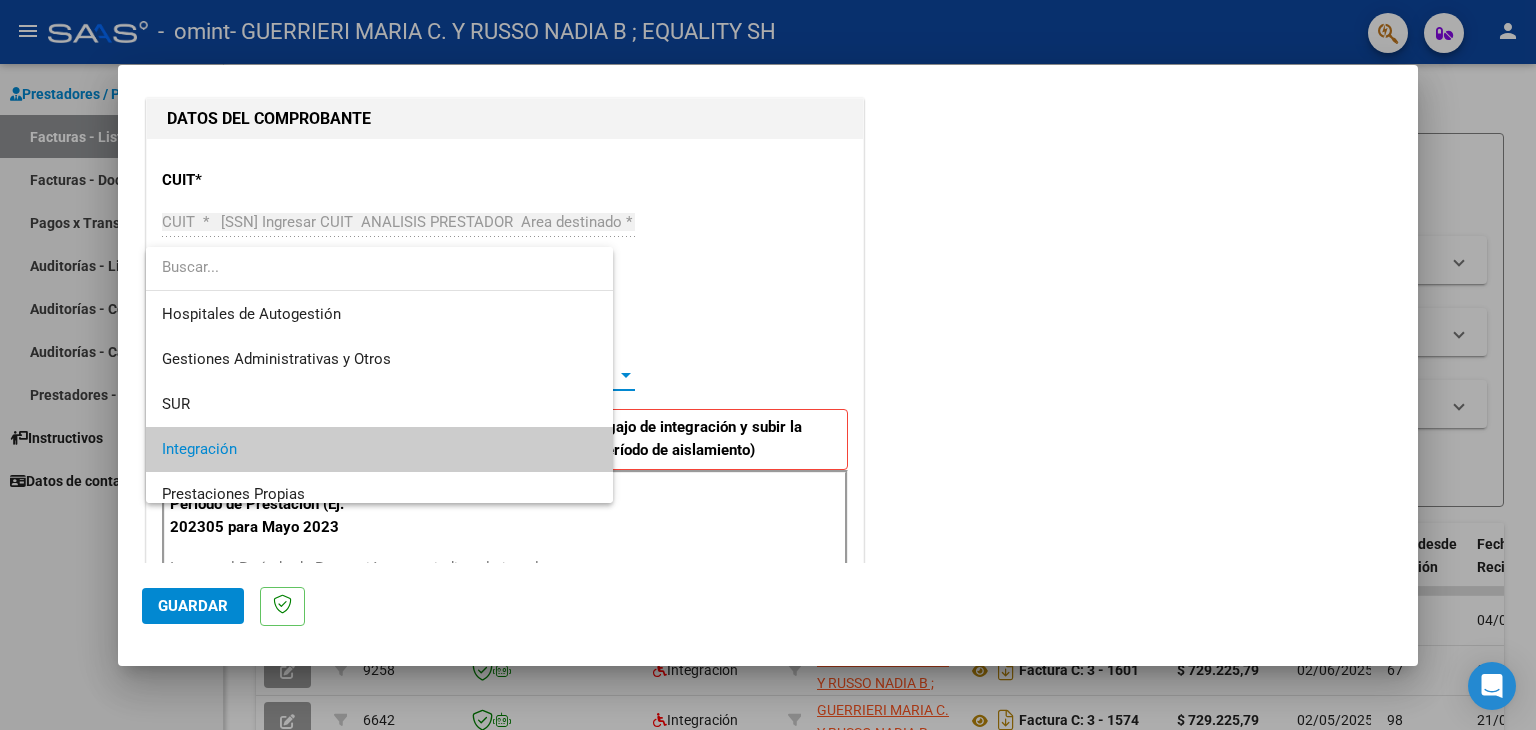 scroll, scrollTop: 74, scrollLeft: 0, axis: vertical 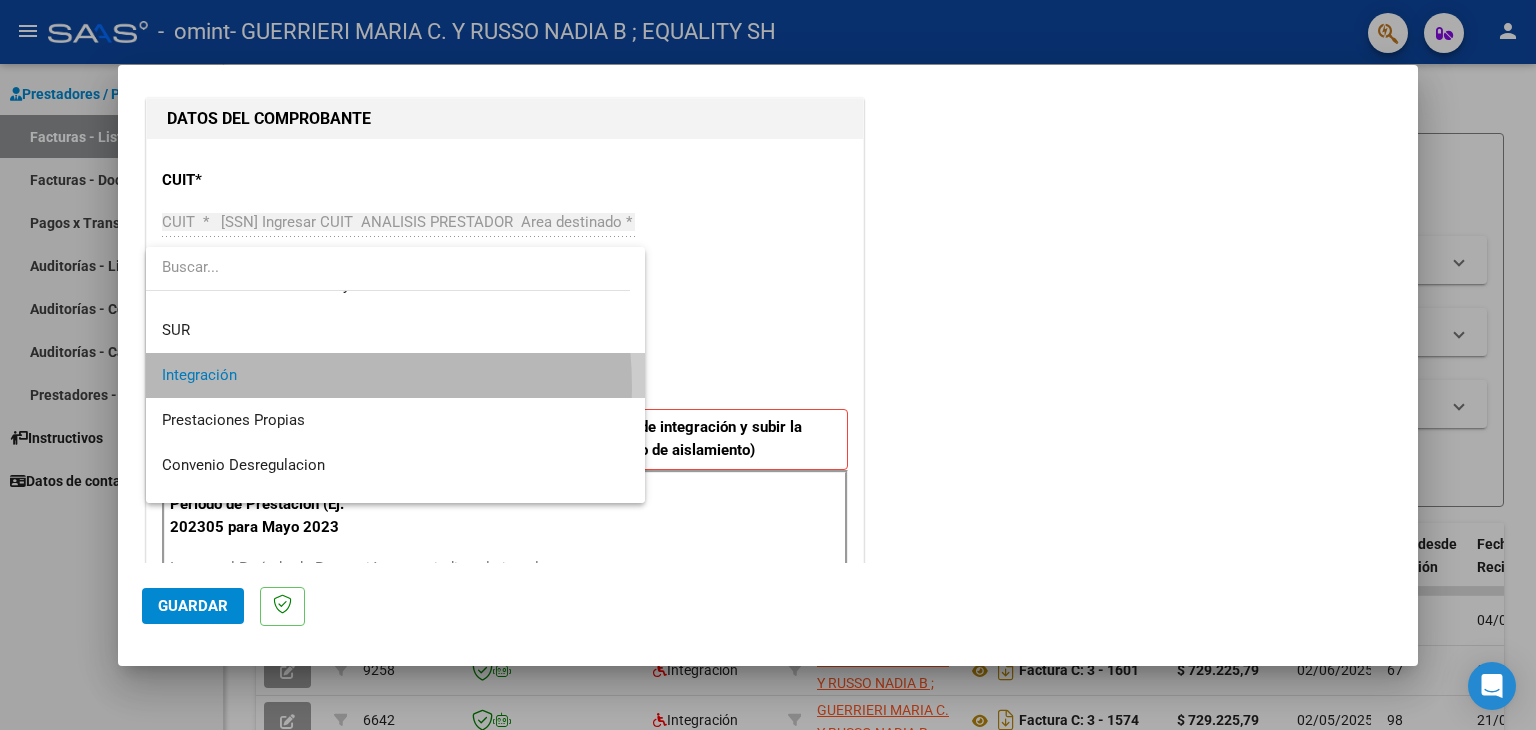 click on "Integración" at bounding box center [396, 375] 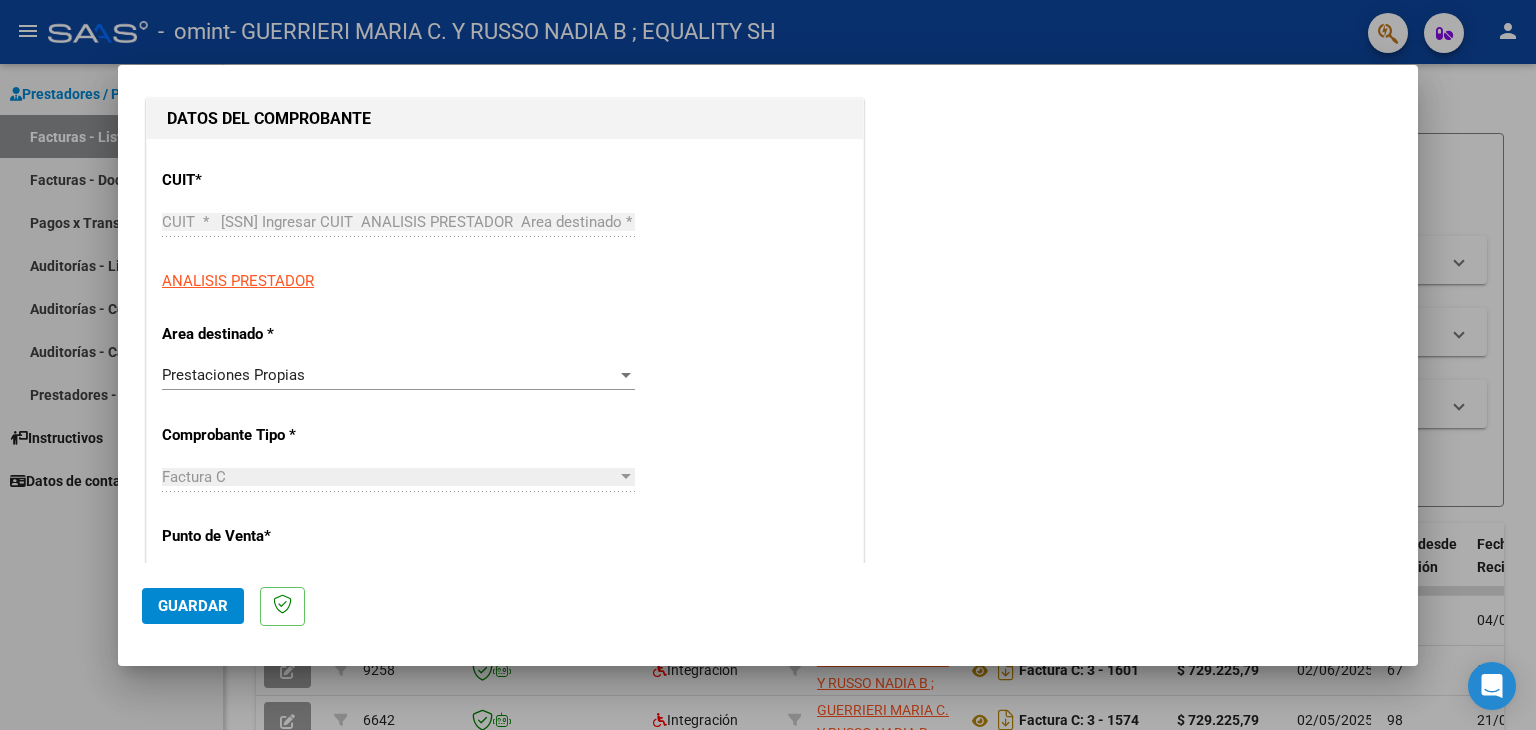 click on "Prestaciones Propias Seleccionar Area" at bounding box center (398, 375) 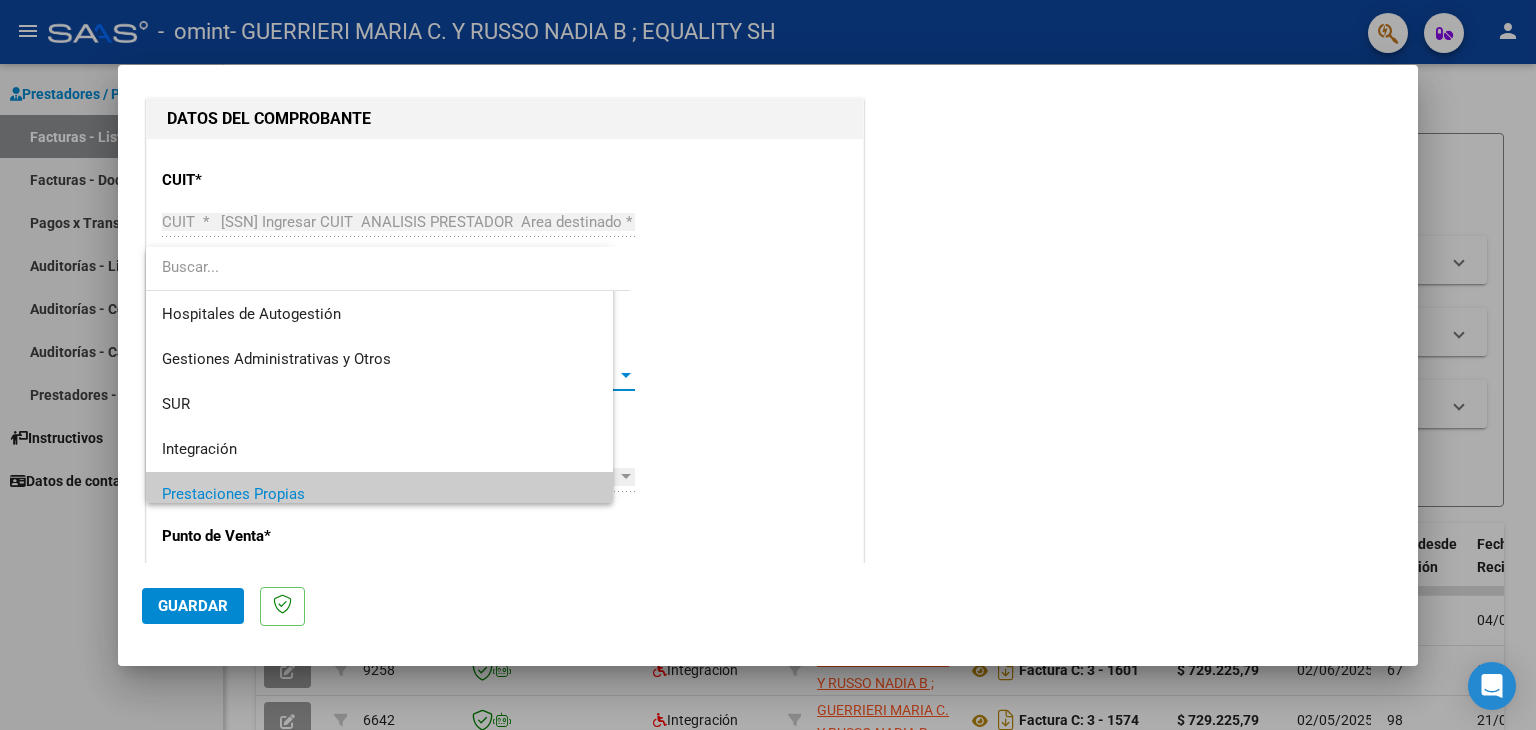 scroll, scrollTop: 119, scrollLeft: 0, axis: vertical 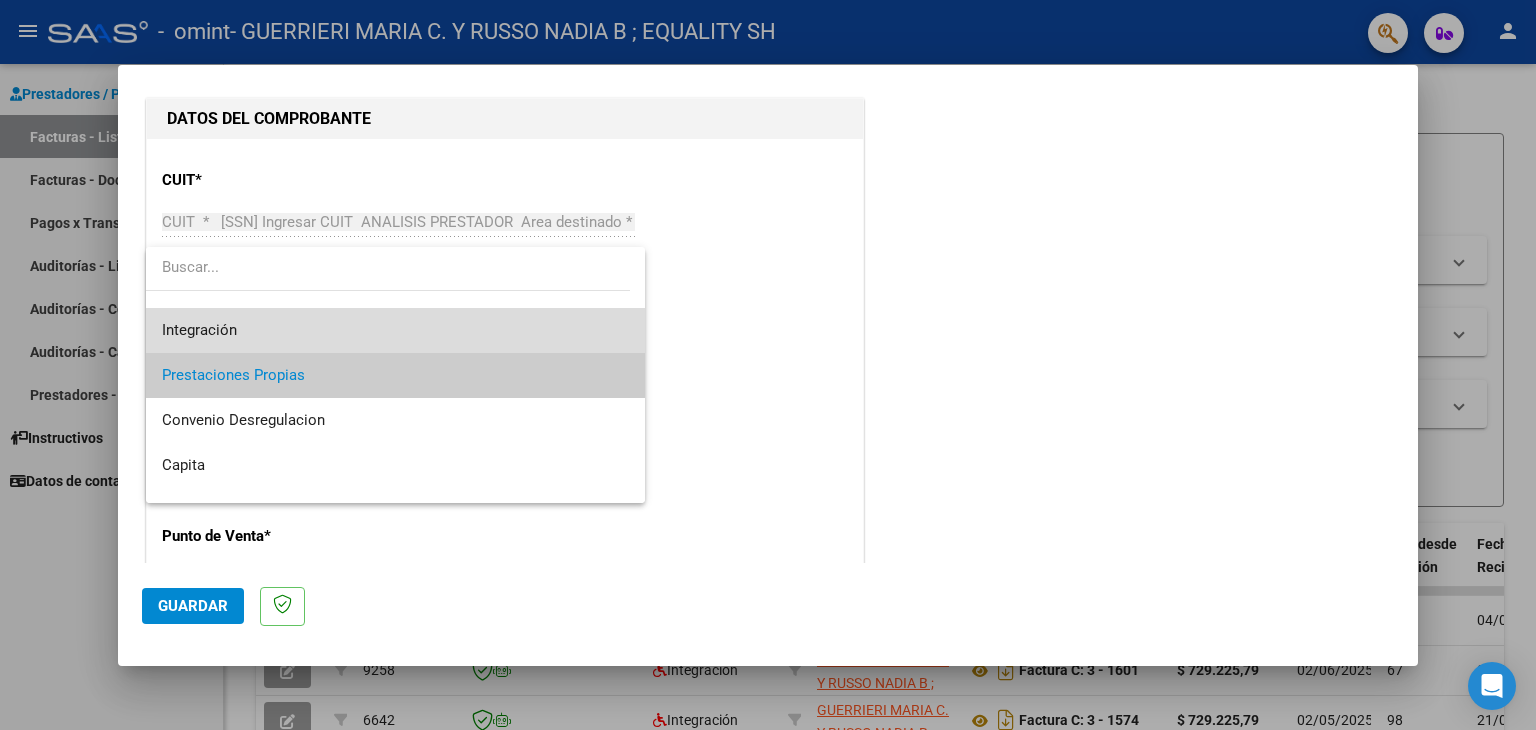 click on "Integración" at bounding box center [396, 330] 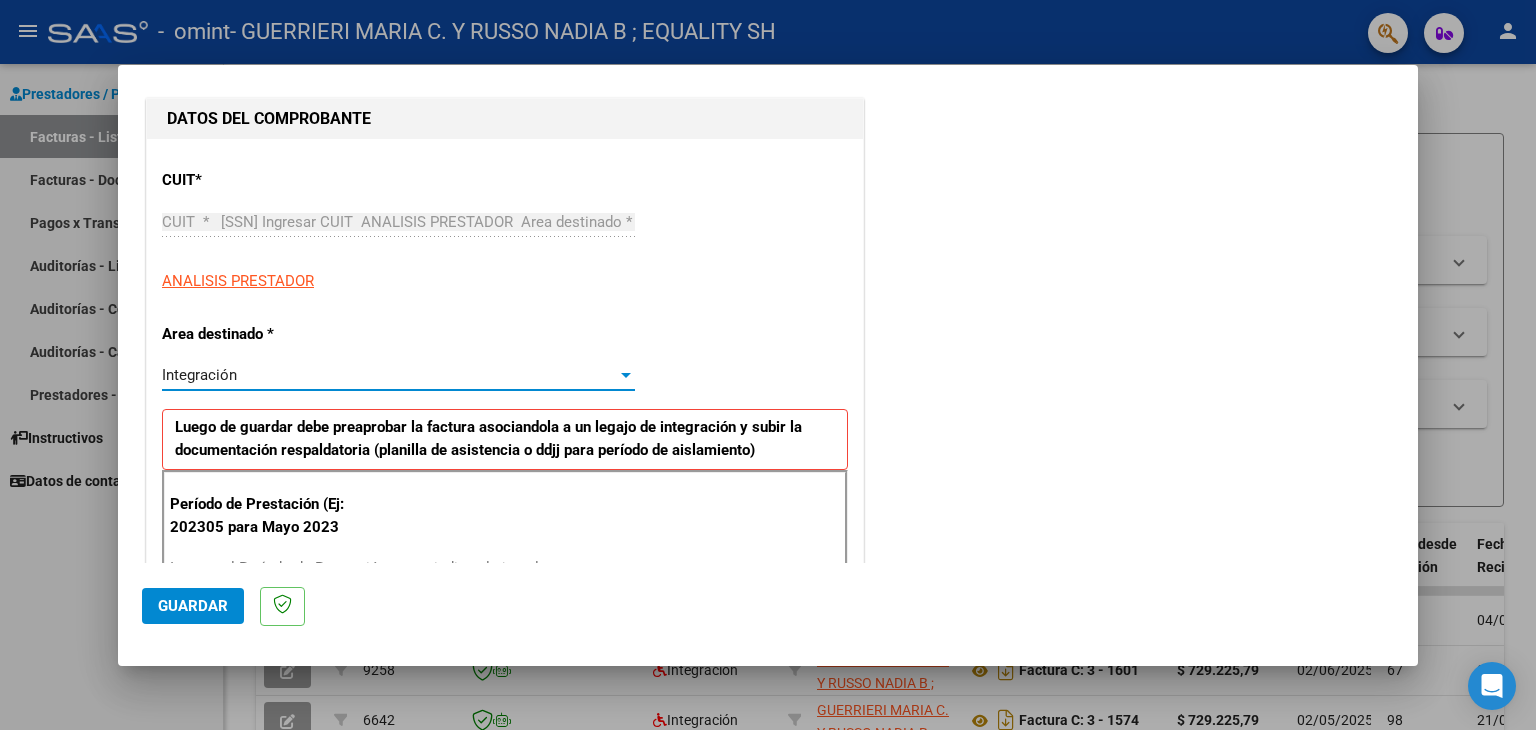 click on "Guardar" 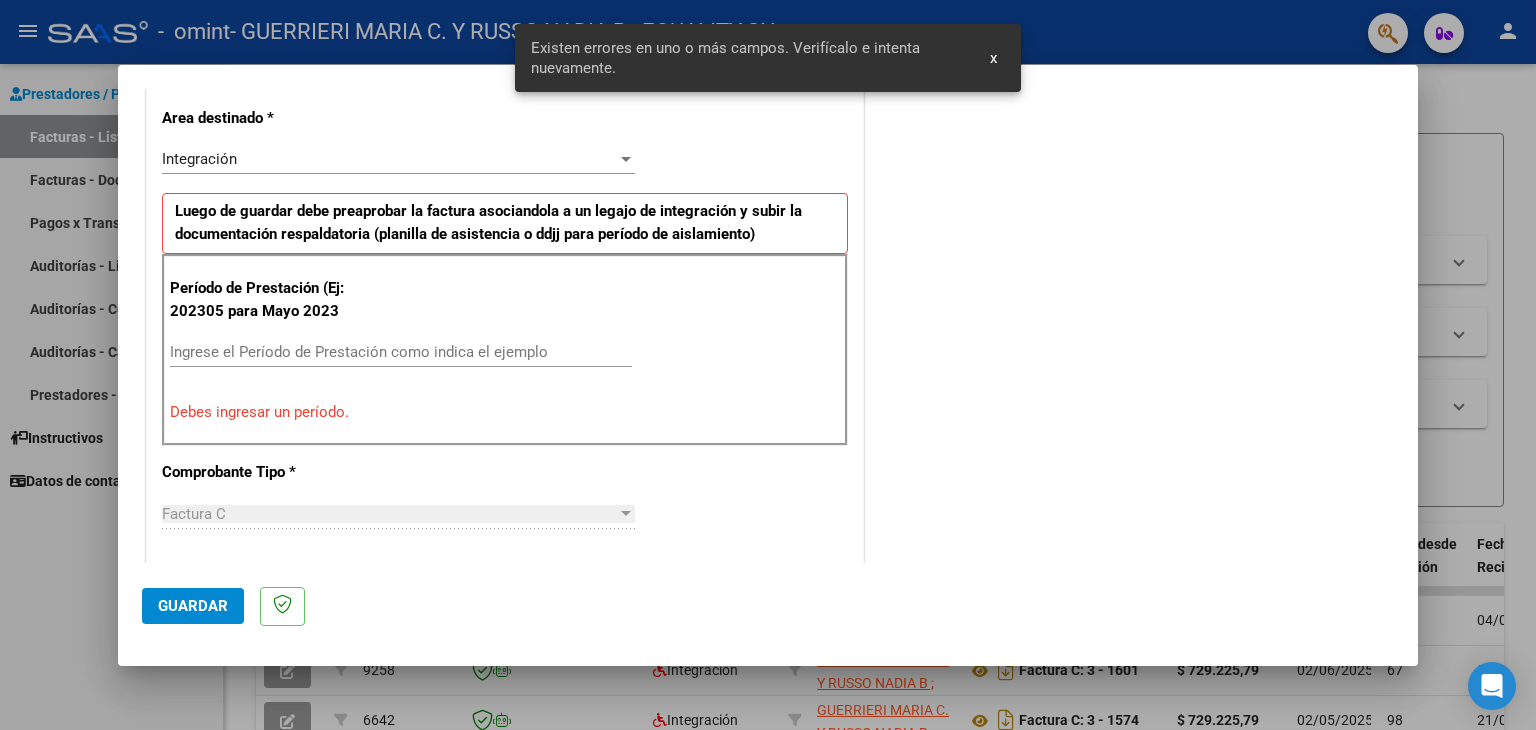 scroll, scrollTop: 420, scrollLeft: 0, axis: vertical 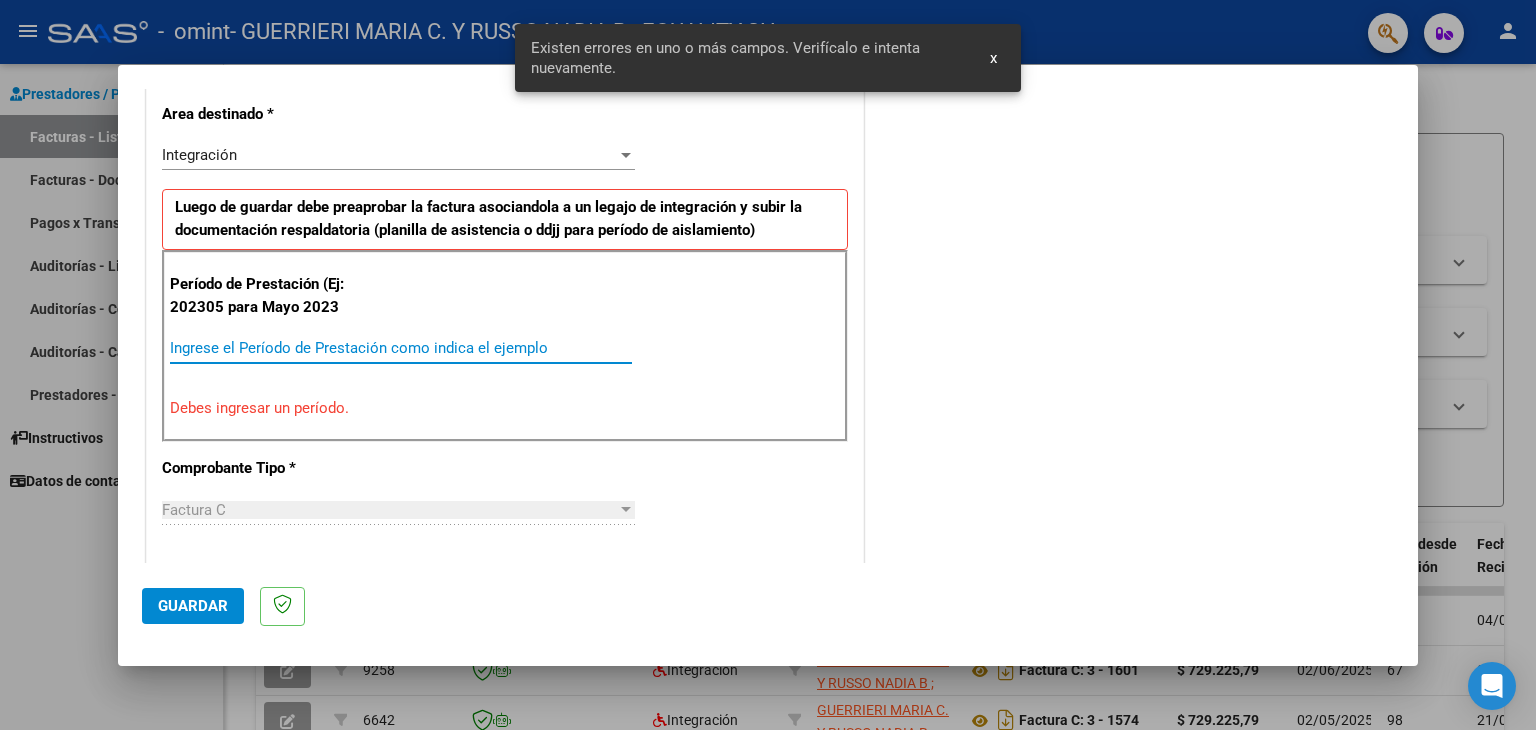 click on "Ingrese el Período de Prestación como indica el ejemplo" at bounding box center (401, 348) 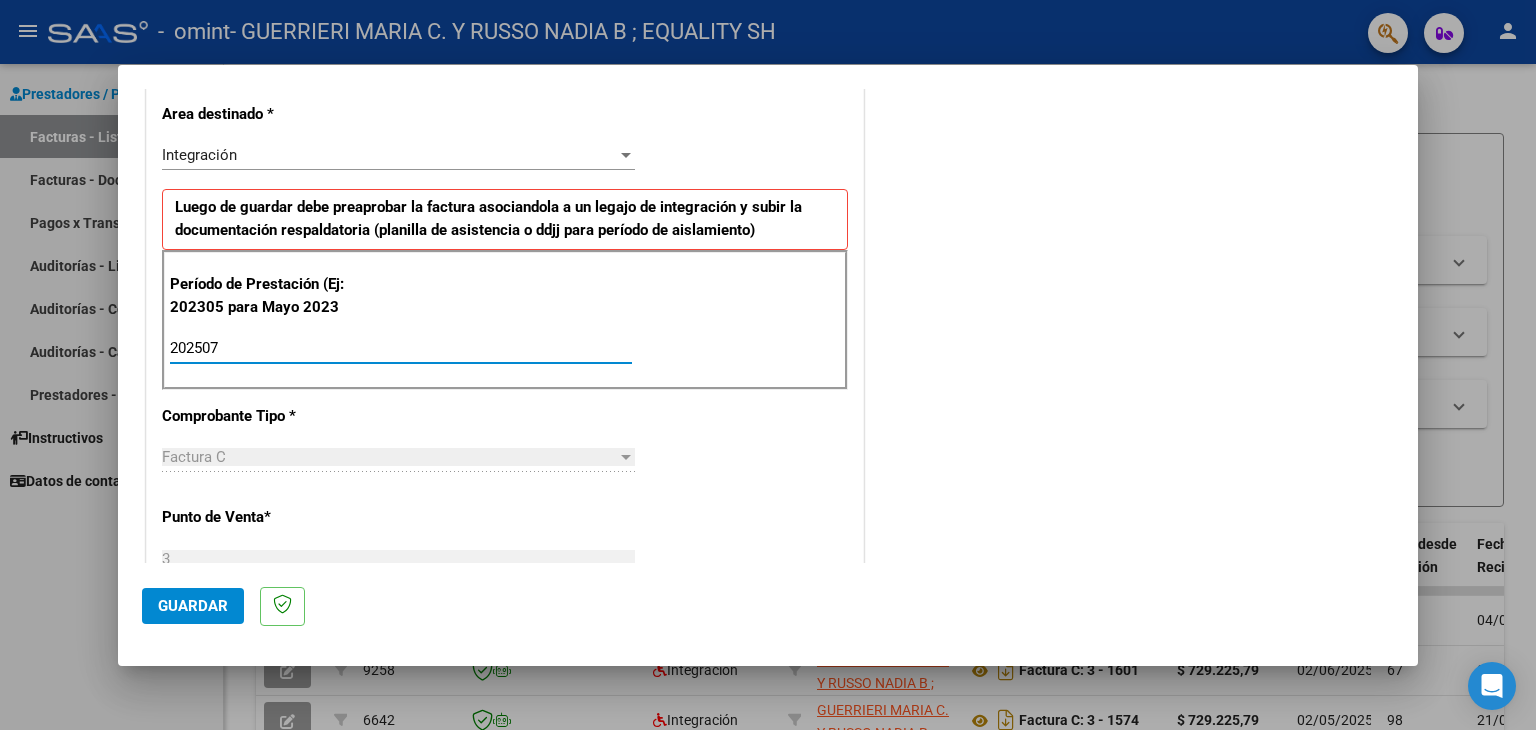 type on "202507" 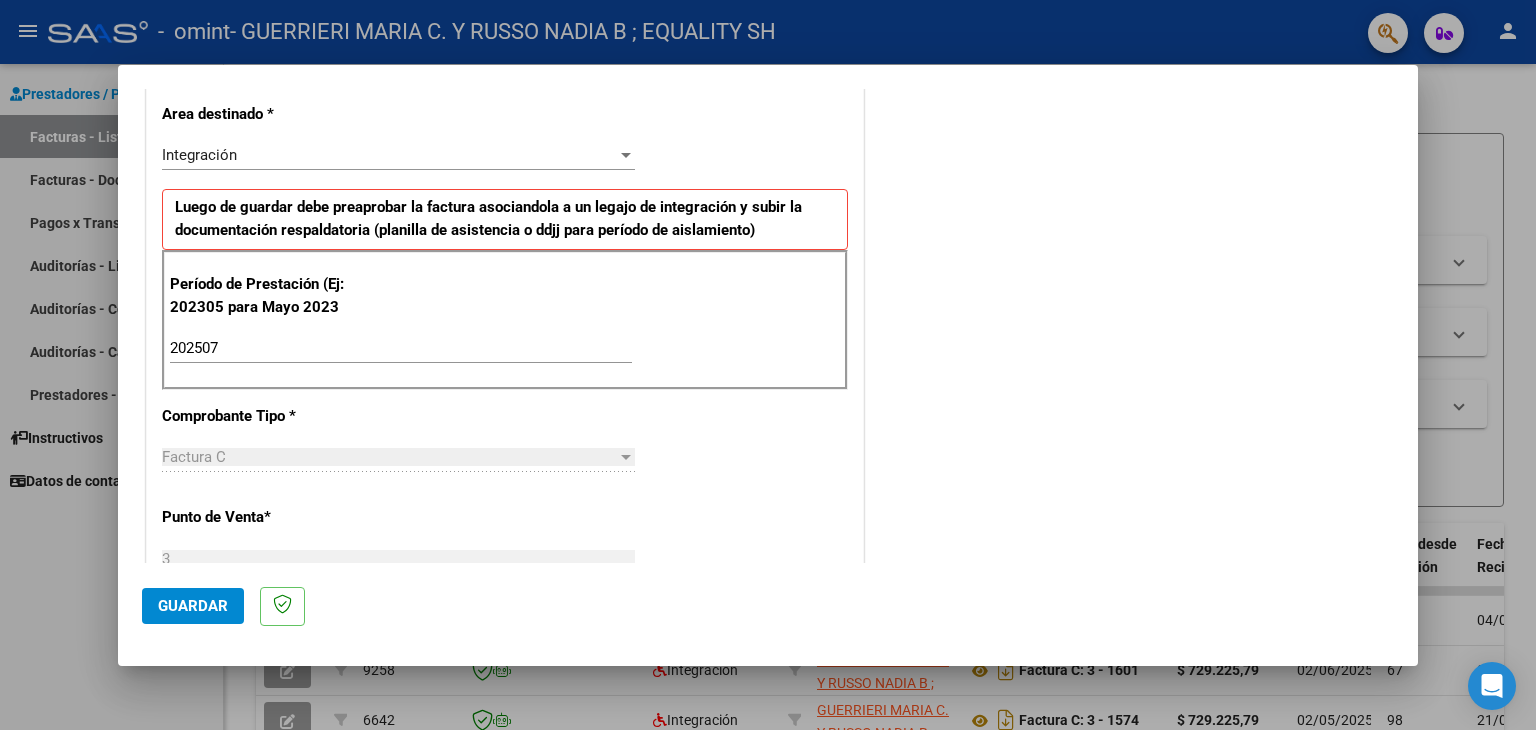 click on "CUIT  *   [SSN] Ingresar CUIT  ANALISIS PRESTADOR  Area destinado * Integración Seleccionar Area Luego de guardar debe preaprobar la factura asociandola a un legajo de integración y subir la documentación respaldatoria (planilla de asistencia o ddjj para período de aislamiento)  Período de Prestación (Ej: 202305 para Mayo 2023    202507 Ingrese el Período de Prestación como indica el ejemplo   Comprobante Tipo * Factura C Seleccionar Tipo Punto de Venta  *   3 Ingresar el Nro.  Número  *   1657 Ingresar el Nro.  Monto  *   $ 729.225,79 Ingresar el monto  Fecha del Cpbt.  *   2025-08-01 Ingresar la fecha  CAE / CAEA (no ingrese CAI)    75318908675652 Ingresar el CAE o CAEA (no ingrese CAI)  Fecha de Vencimiento    Ingresar la fecha  Ref. Externa    Ingresar la ref.  N° Liquidación    Ingresar el N° Liquidación" at bounding box center (505, 652) 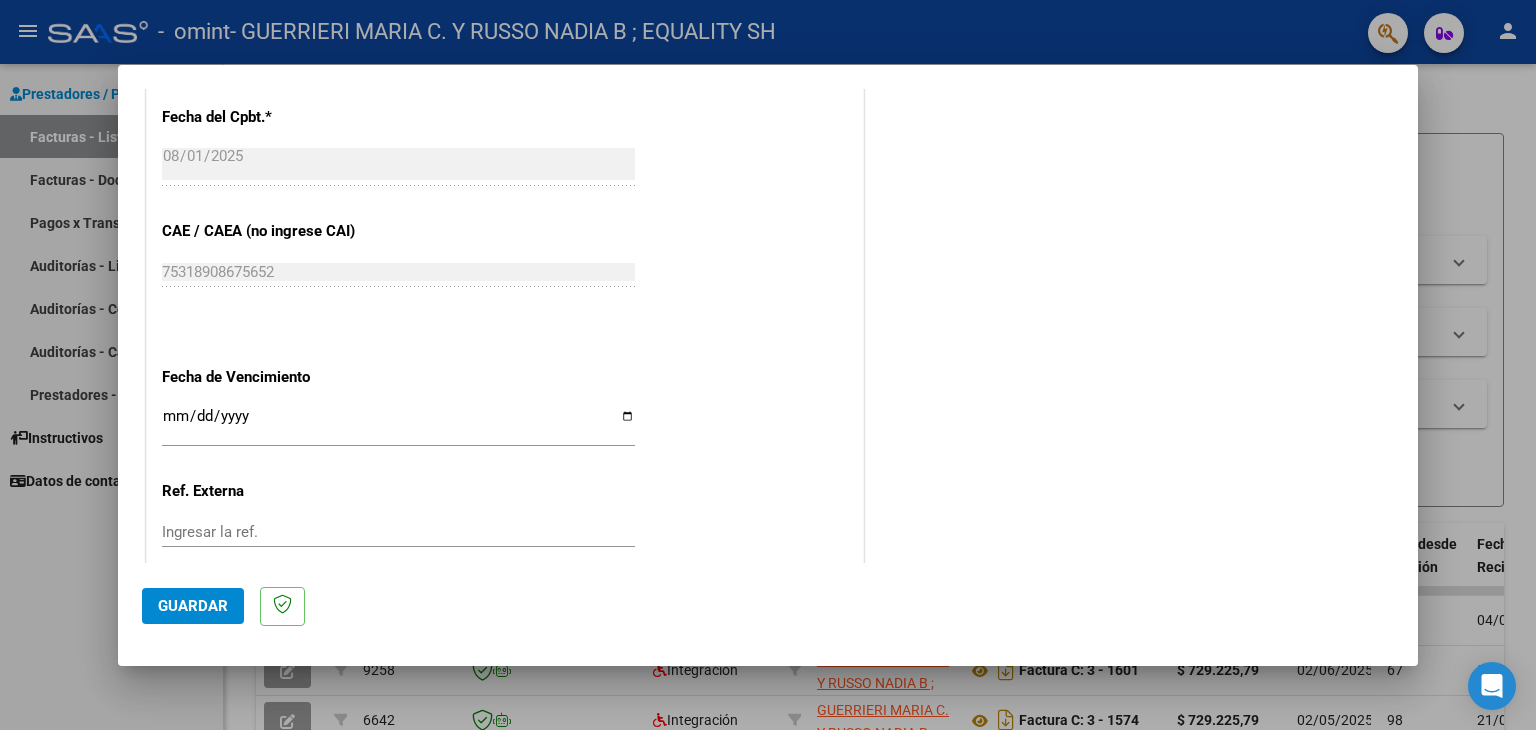scroll, scrollTop: 1142, scrollLeft: 0, axis: vertical 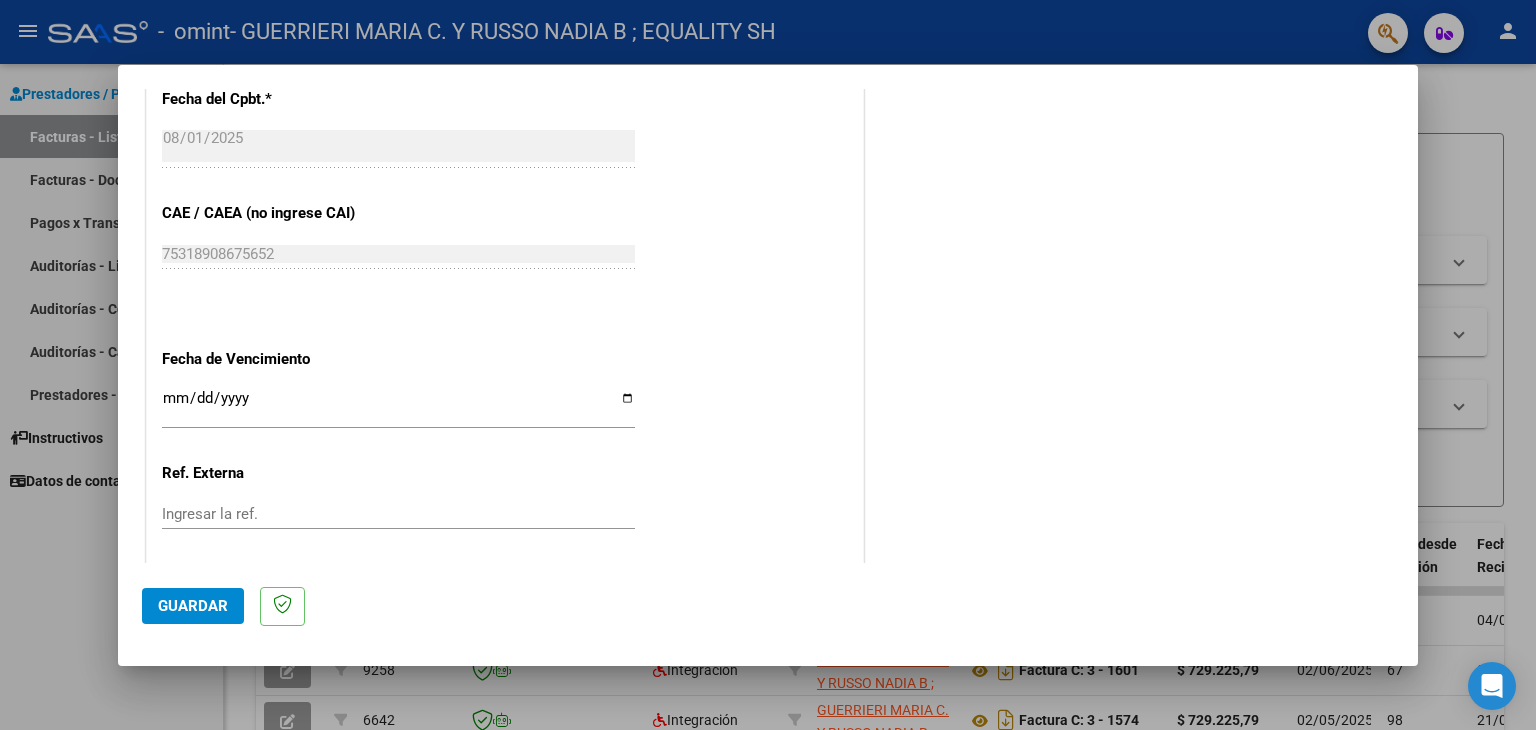 click on "Ingresar la fecha" at bounding box center (398, 406) 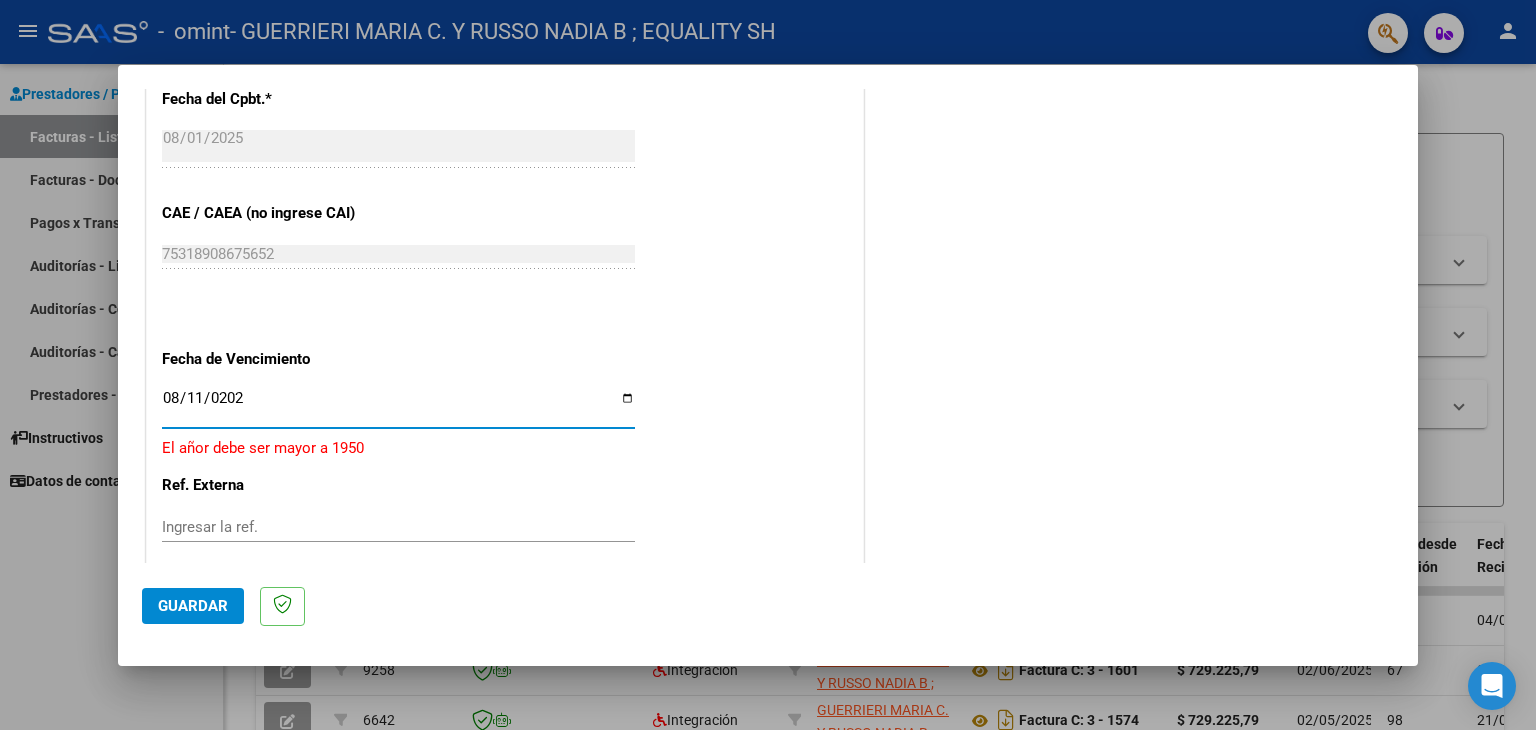 type on "2025-08-11" 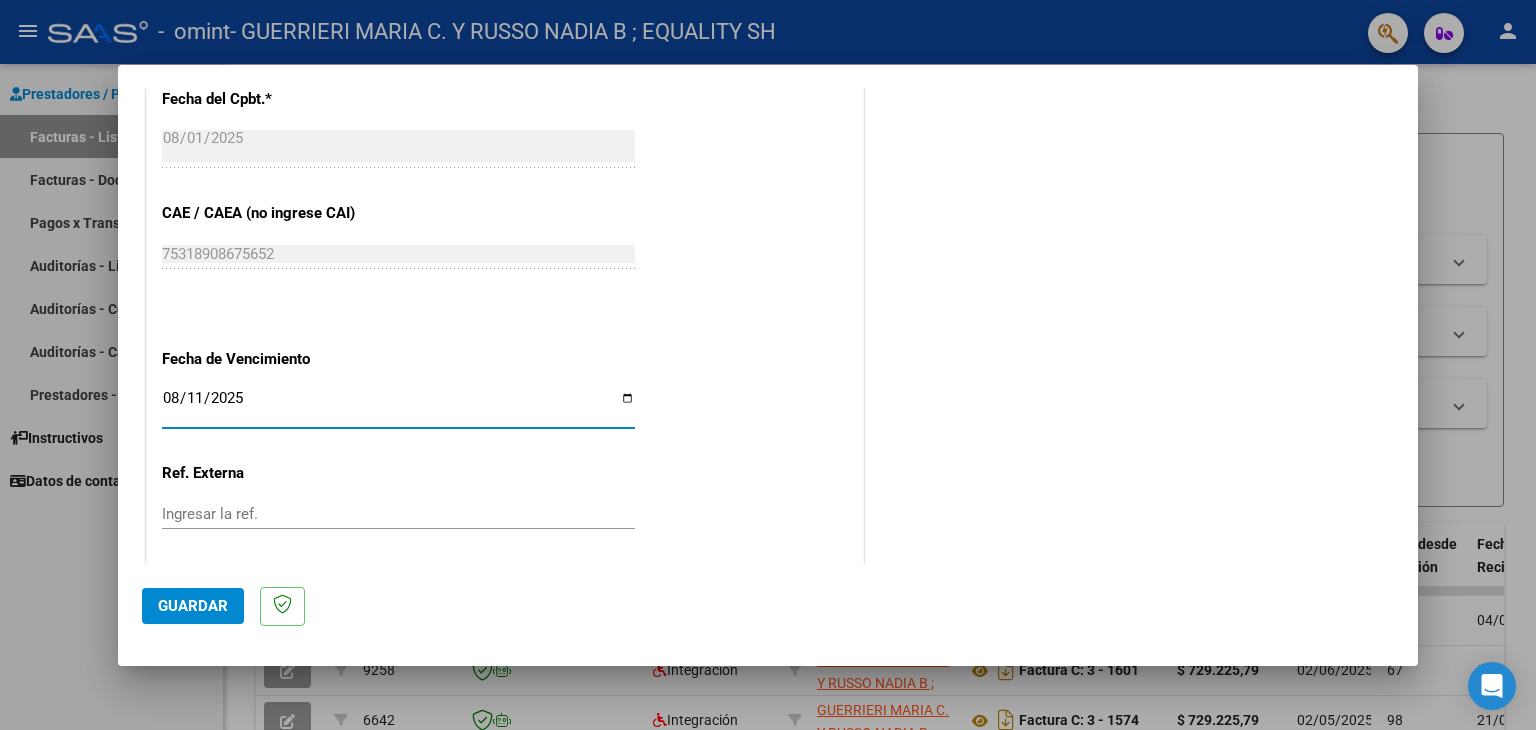 click on "Ingresar la ref." at bounding box center [398, 514] 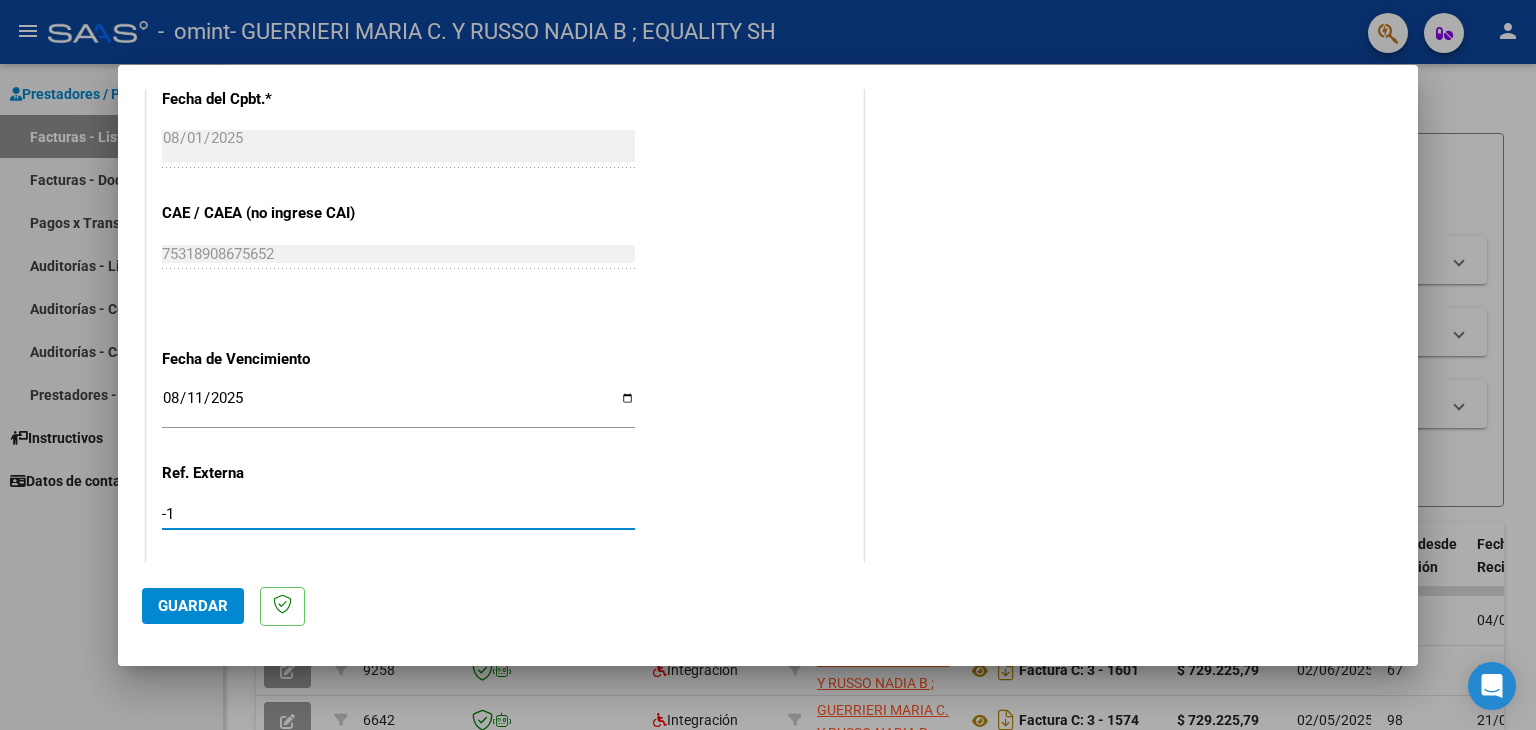 type on "-2" 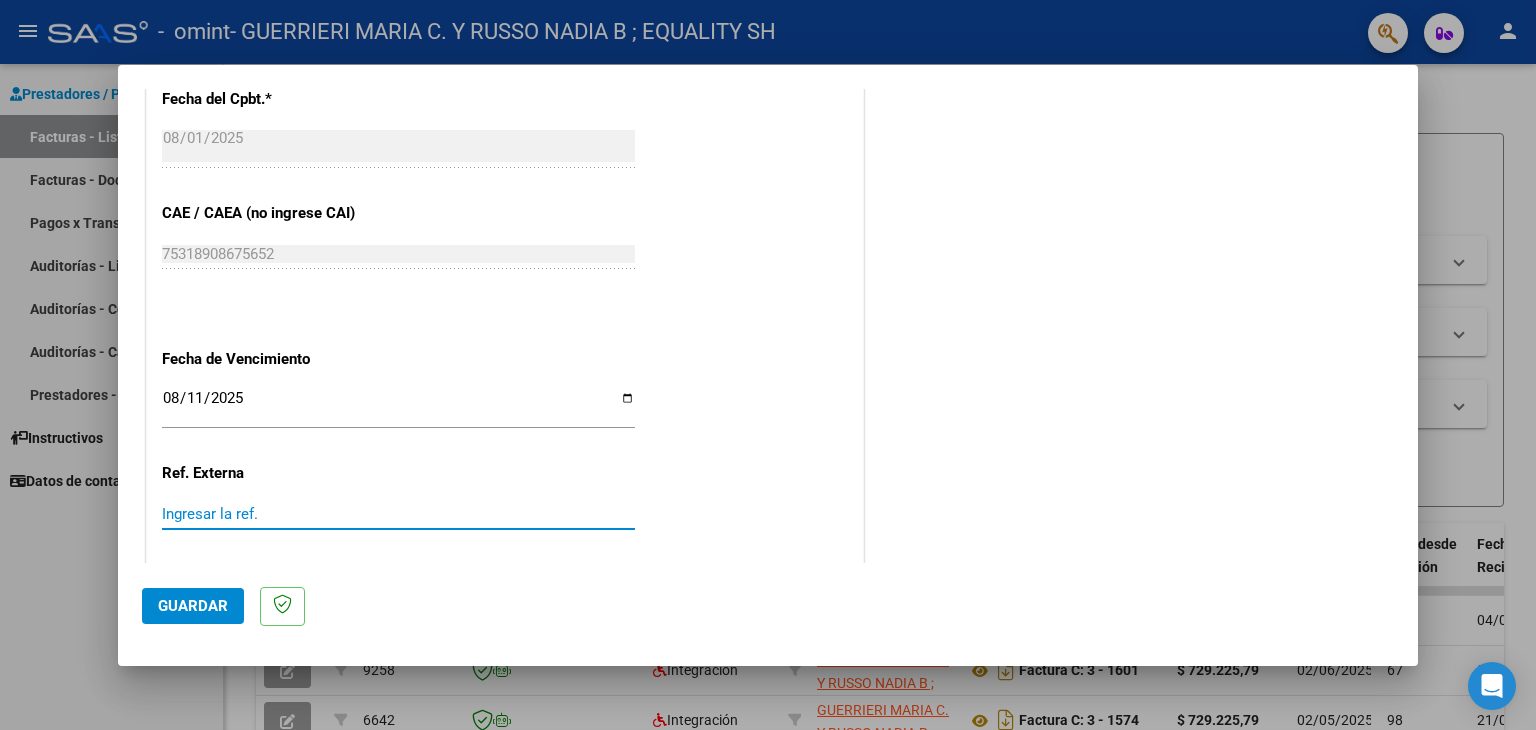 type 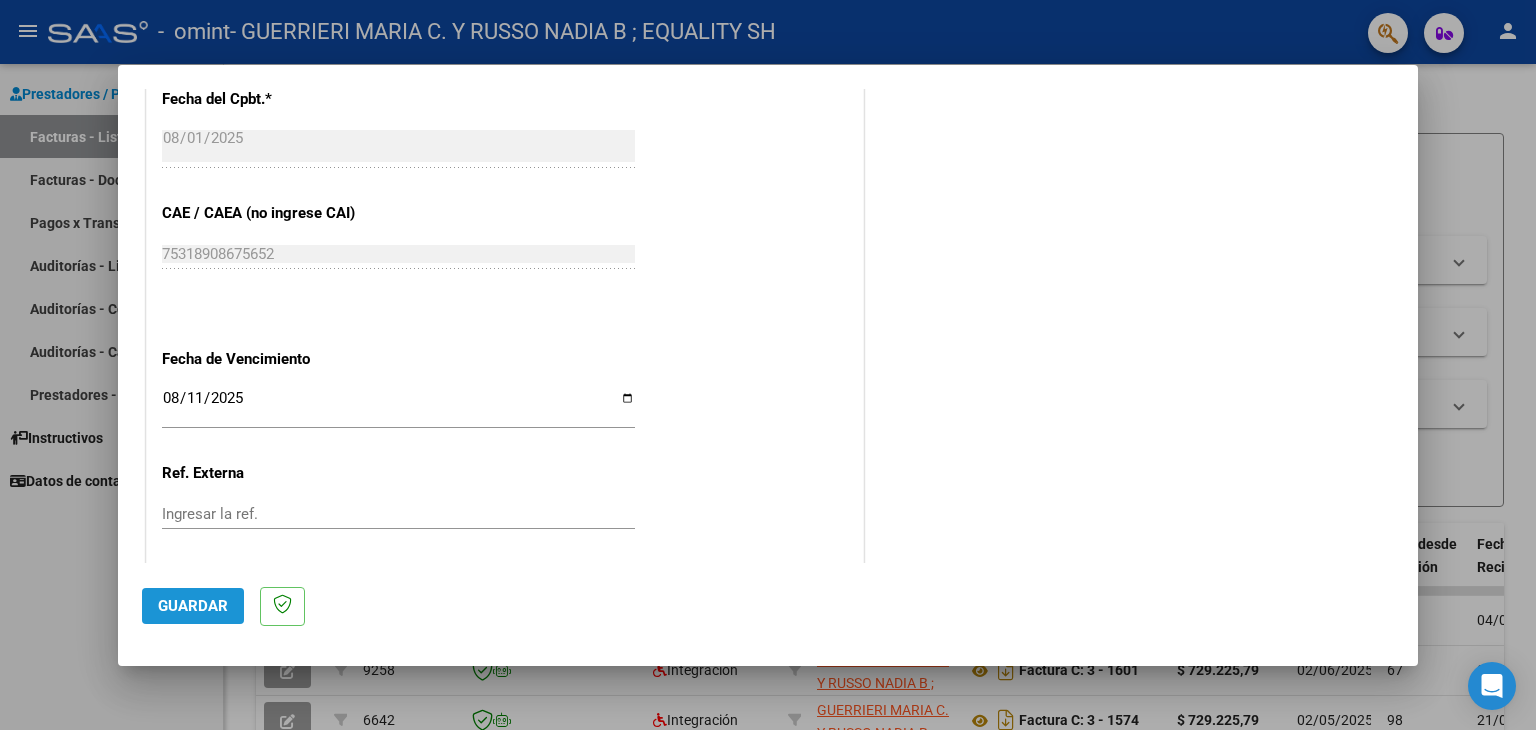click on "Guardar" 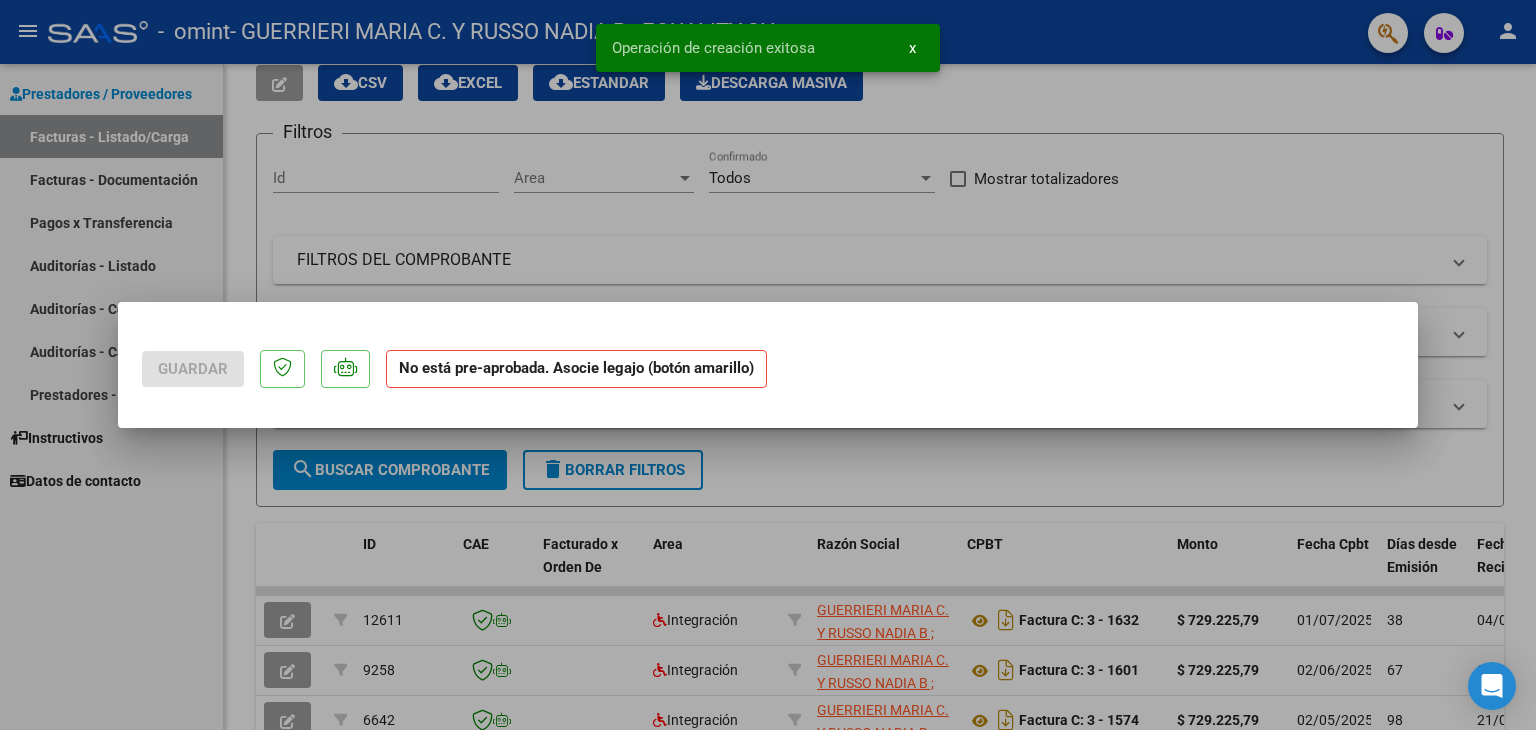 scroll, scrollTop: 0, scrollLeft: 0, axis: both 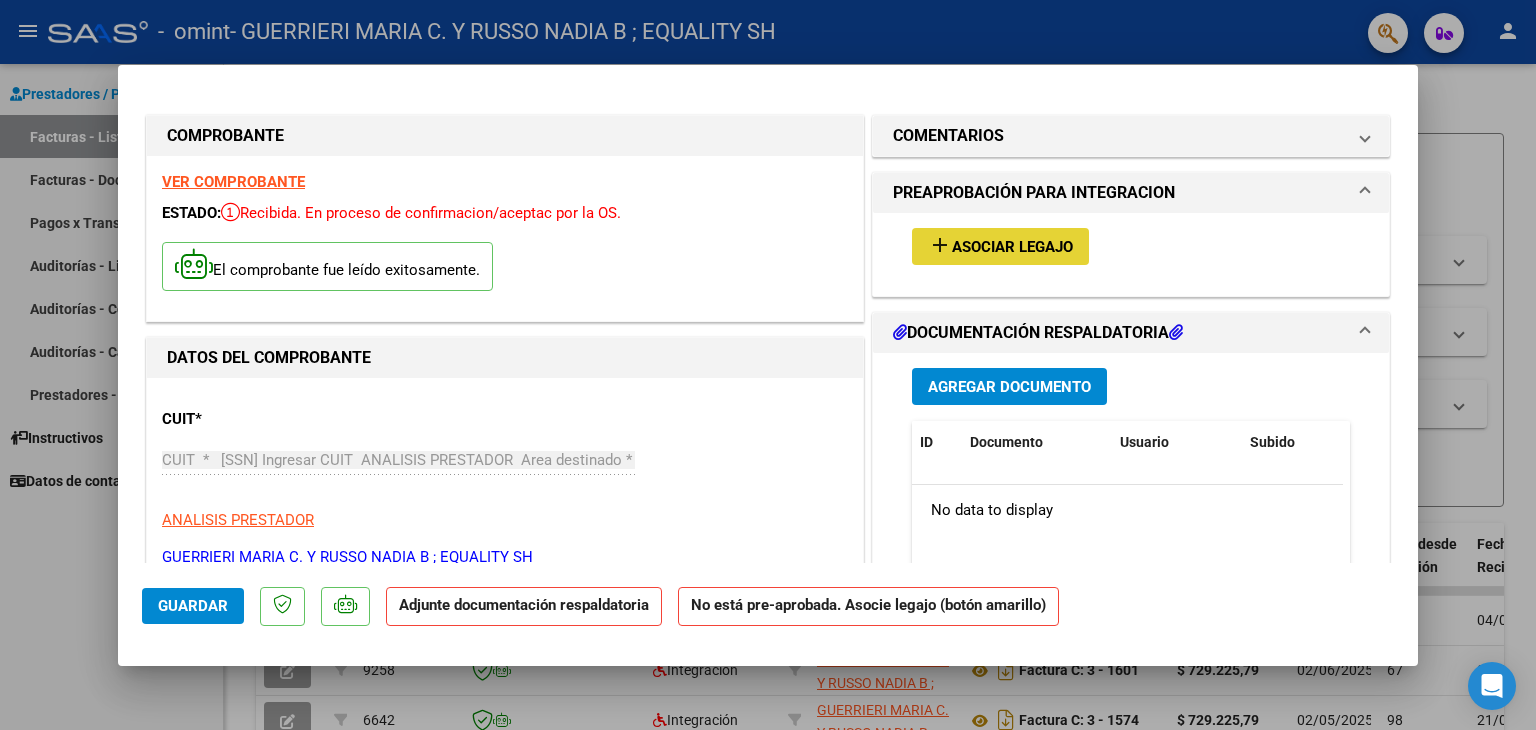 click on "Asociar Legajo" at bounding box center [1012, 247] 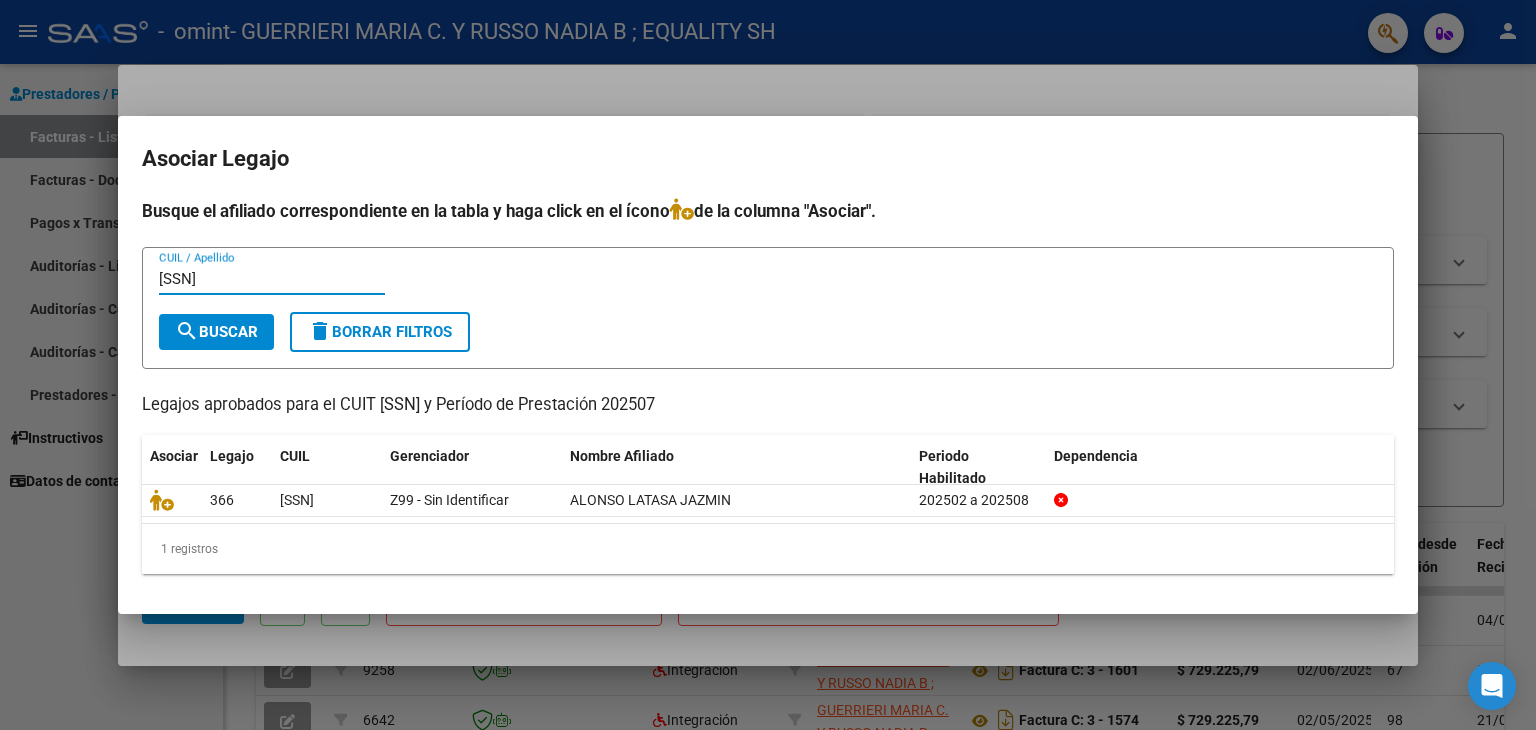 type on "[SSN]" 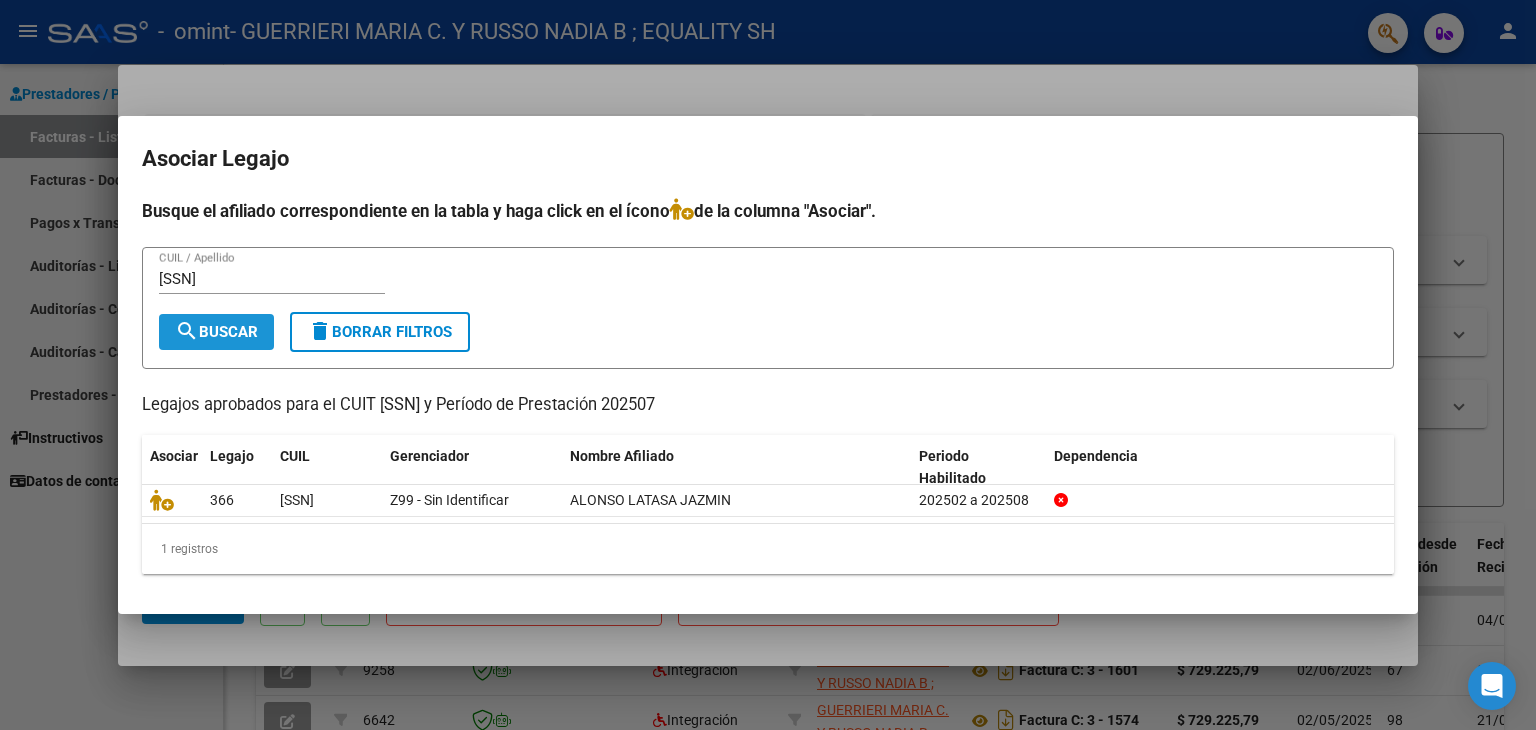 click on "search  Buscar" at bounding box center (216, 332) 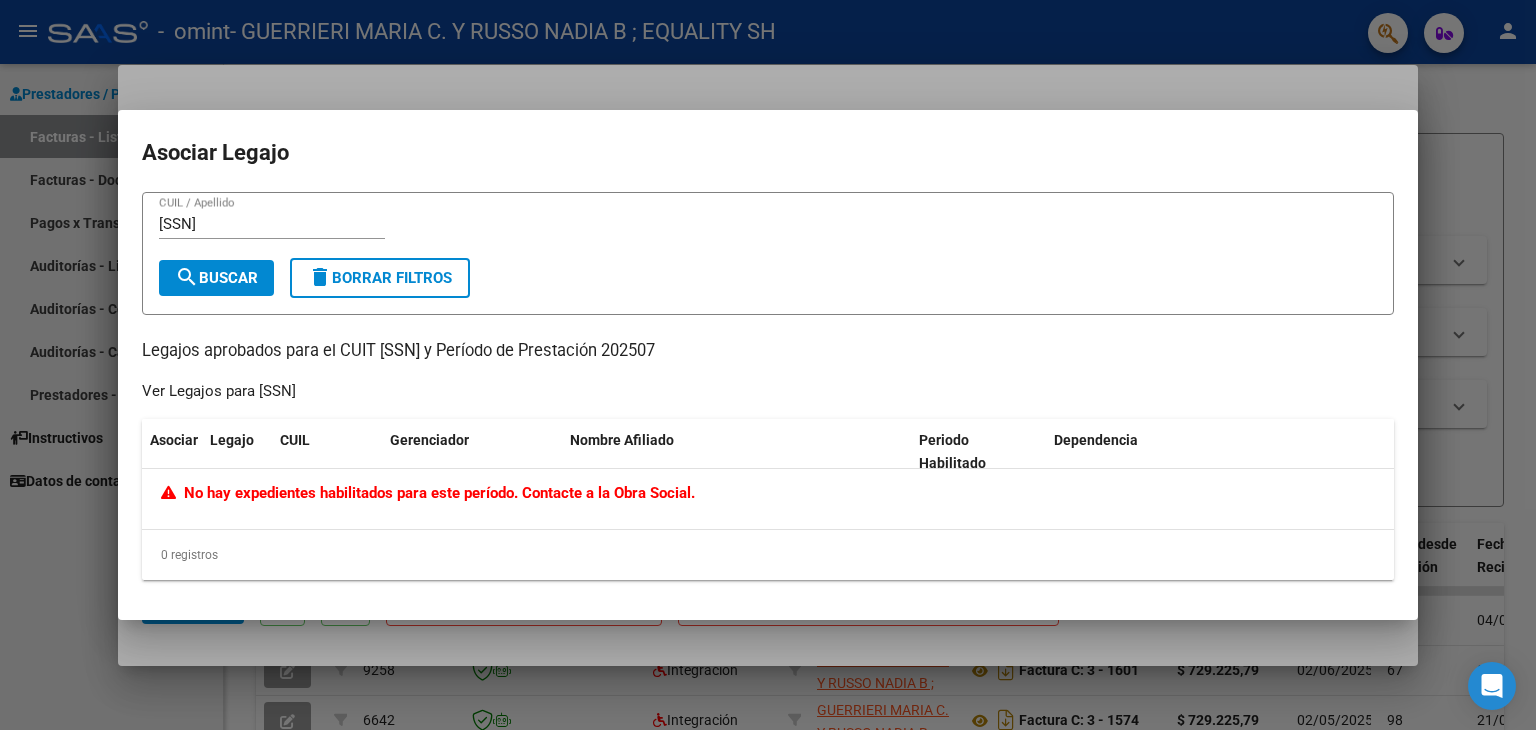 click on "[SSN] CUIL / Apellido search Buscar delete Borrar Filtros Legajos aprobados para el CUIT [SSN] y Período de Prestación 202507 Ver Legajos para [SSN] Asociar Legajo CUIL Gerenciador Nombre Afiliado Periodo Habilitado Dependencia No hay expedientes habilitados para este período. Contacte a la Obra Social. 0 registros 1" at bounding box center (768, 386) 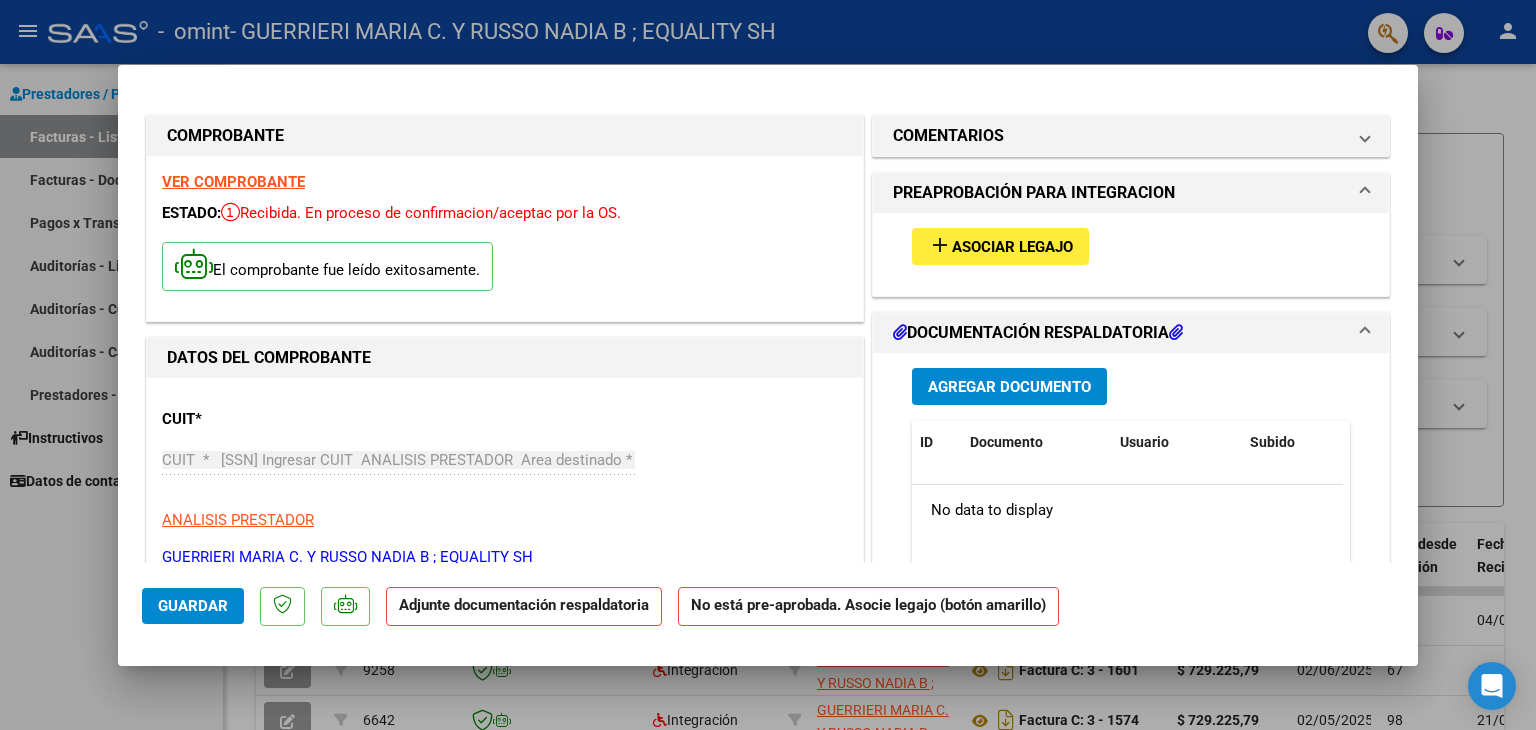click on "add Asociar Legajo" at bounding box center (1000, 246) 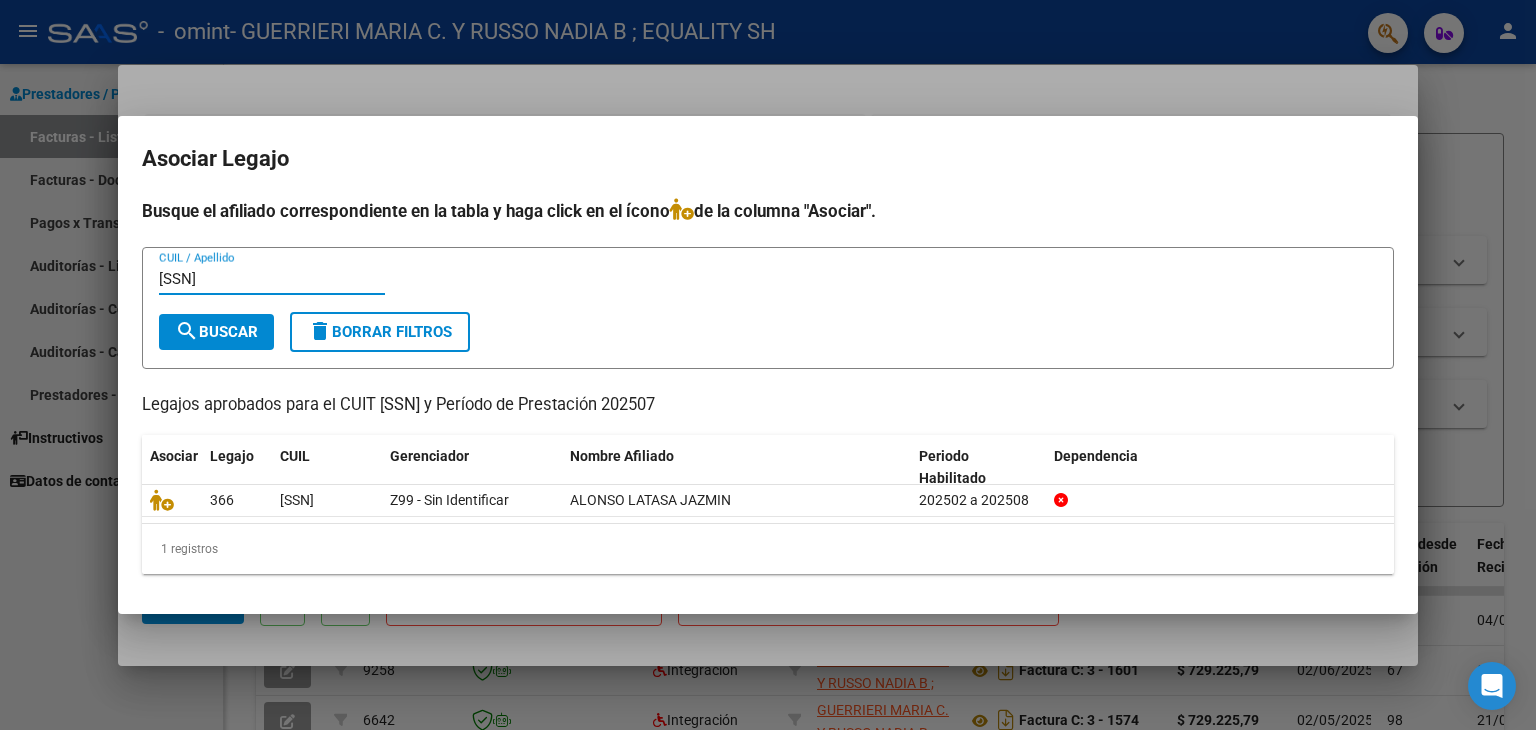 type on "[SSN]" 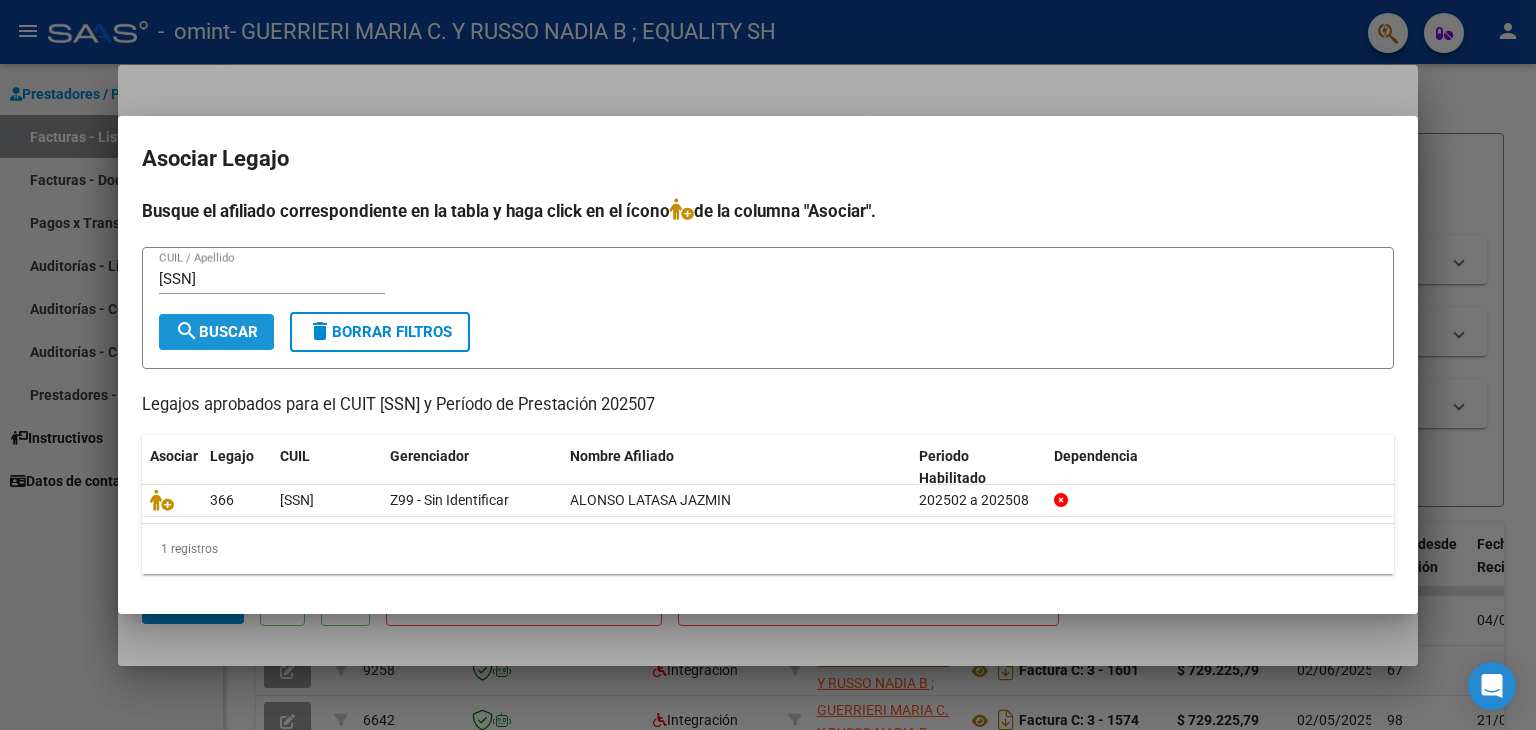 click on "search  Buscar" at bounding box center [216, 332] 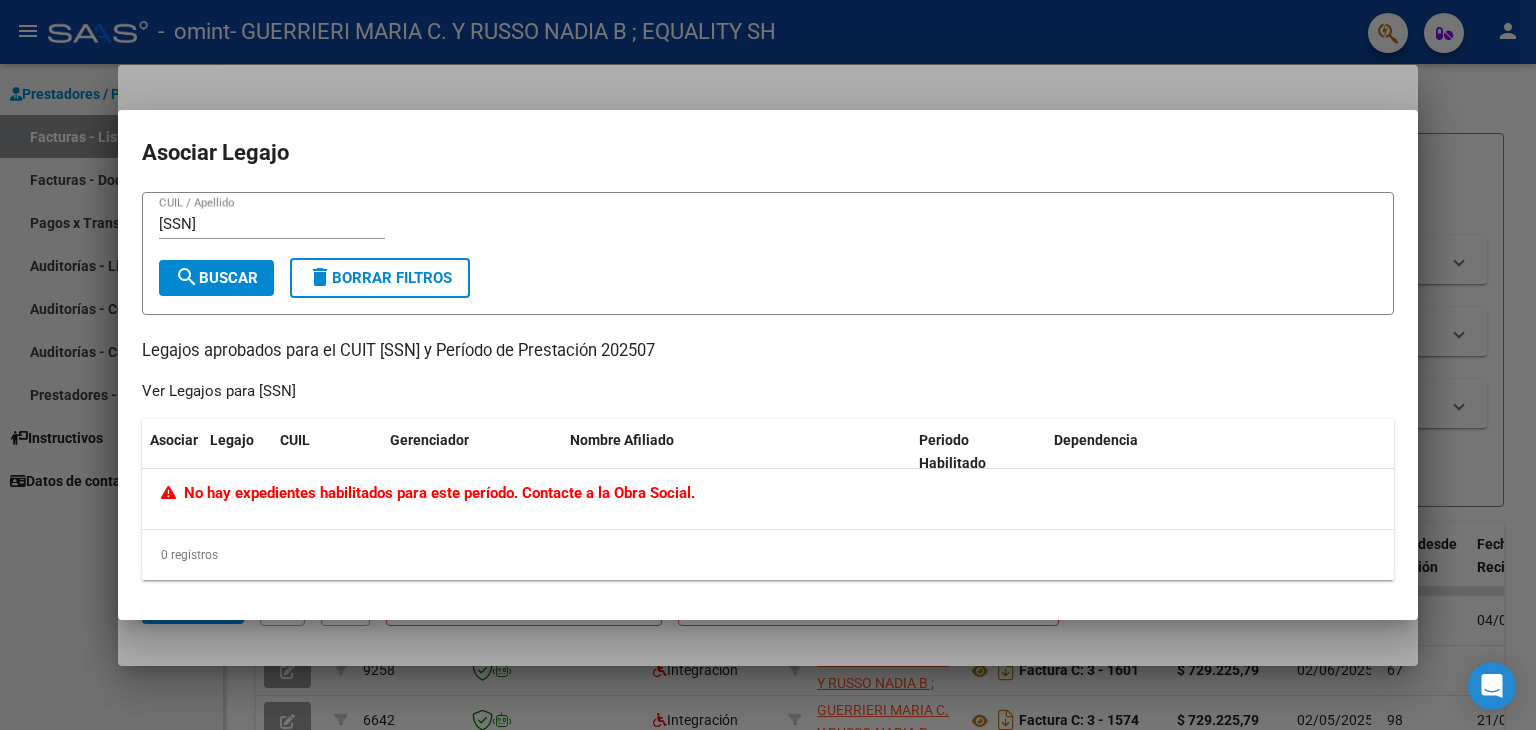 click at bounding box center [768, 365] 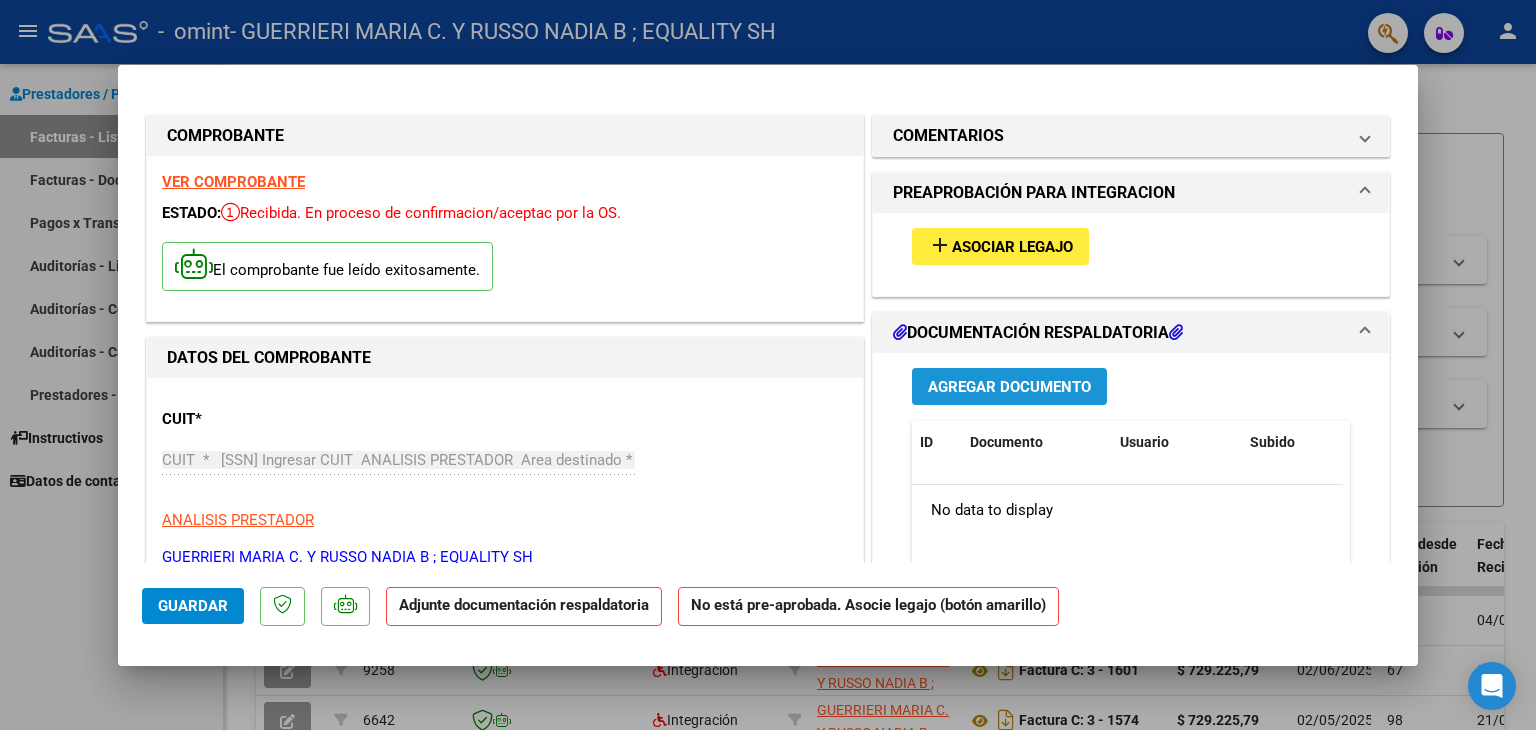 click on "Agregar Documento" at bounding box center [1009, 387] 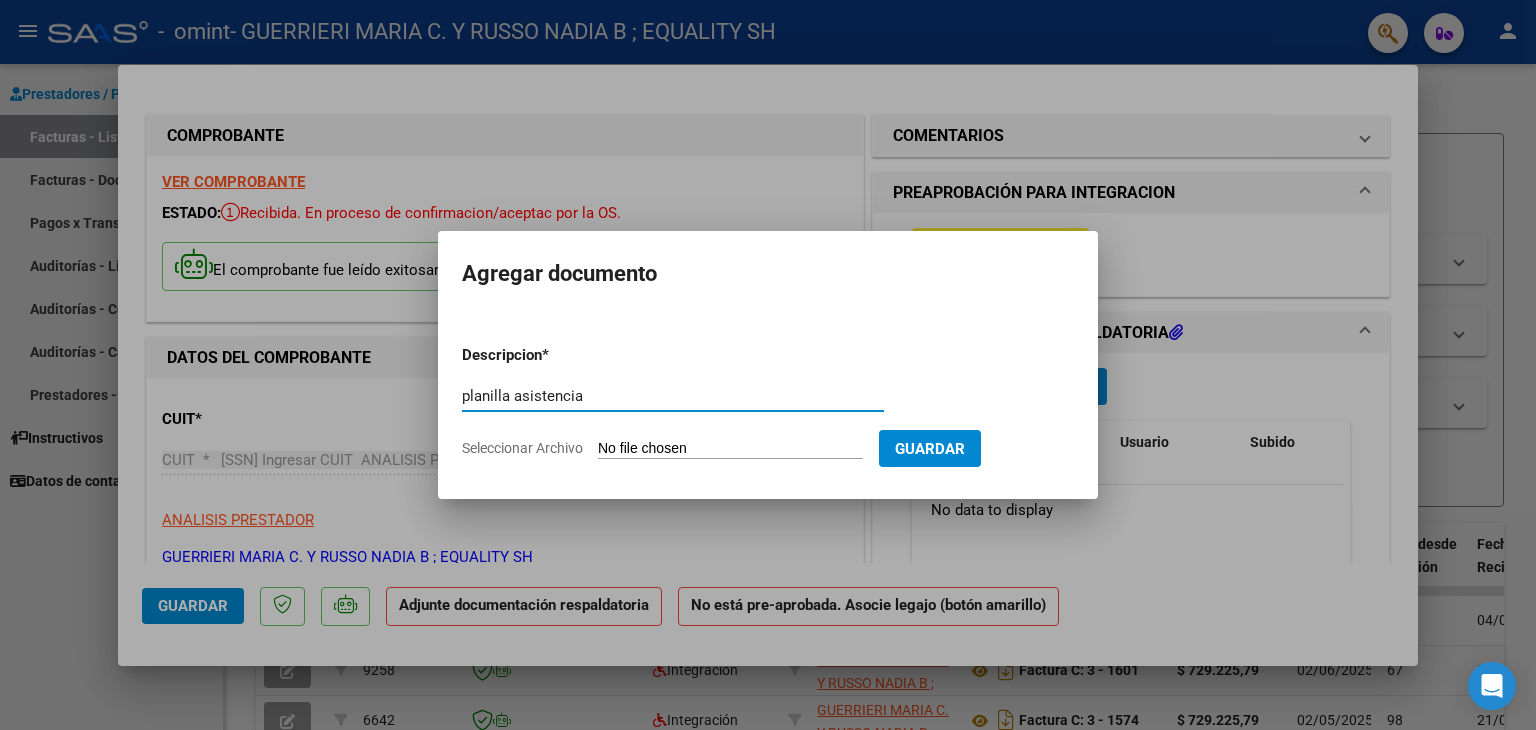 type on "planilla asistencia" 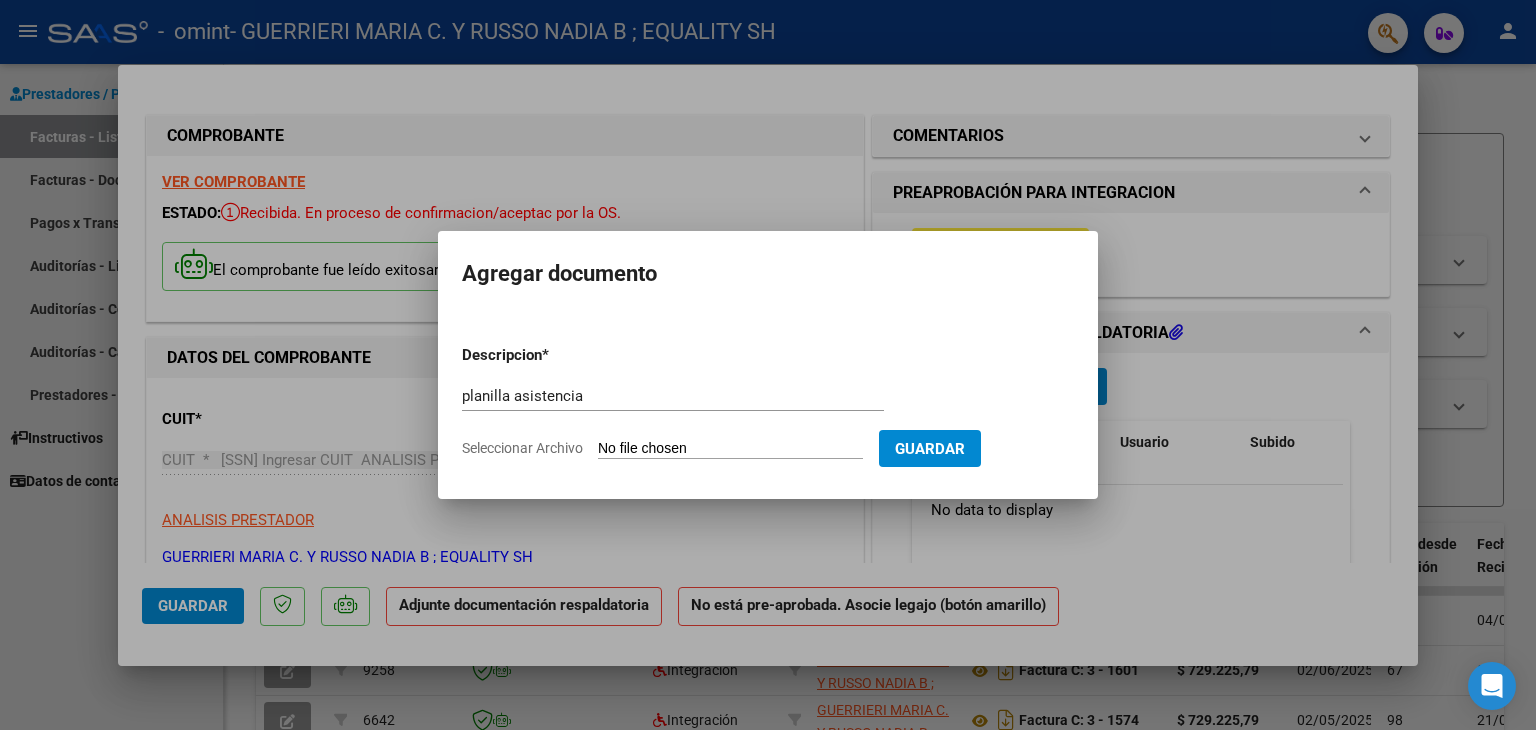 click on "Seleccionar Archivo" at bounding box center (730, 449) 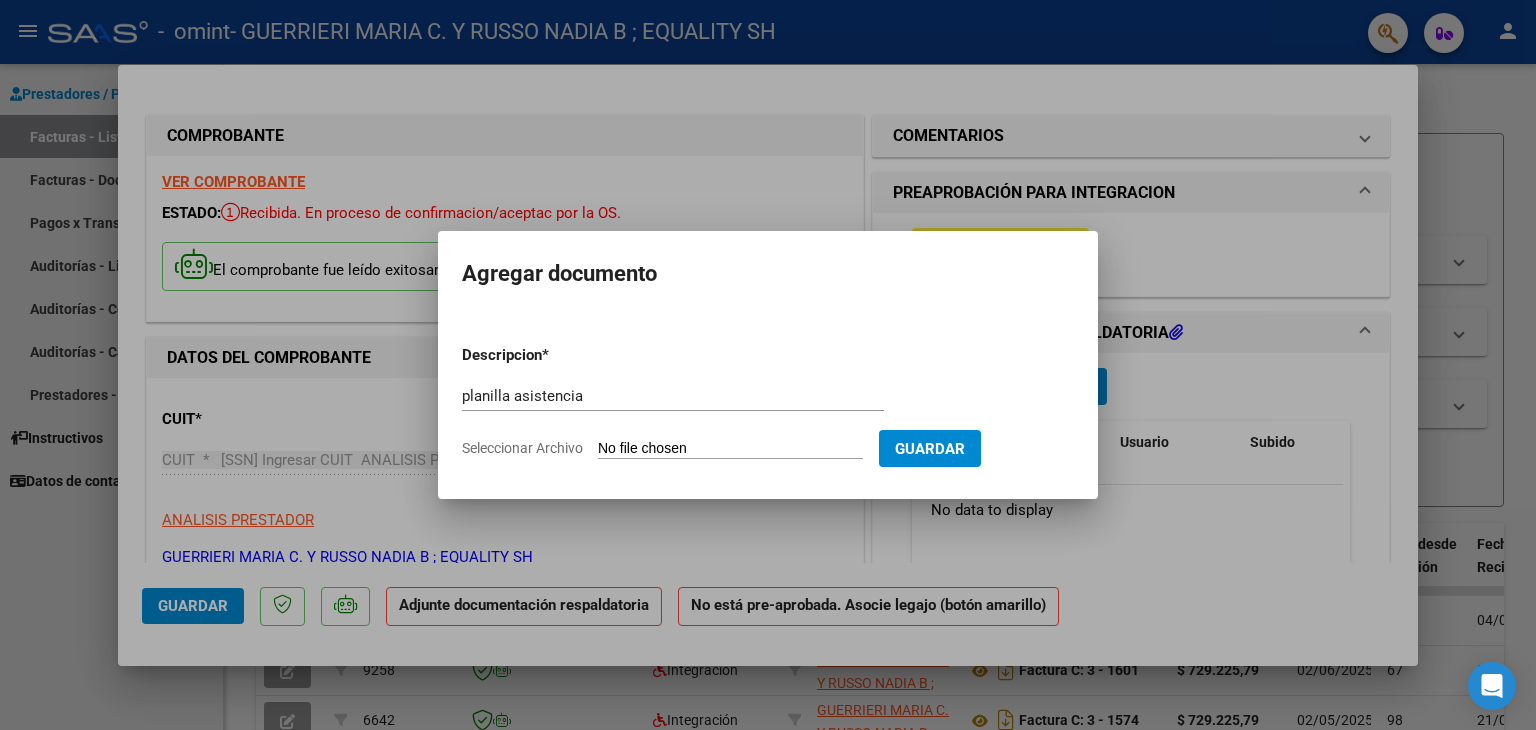 type on "C:\fakepath\asistencia jazmin alonso latasa julio 2025 colegio (1).pdf" 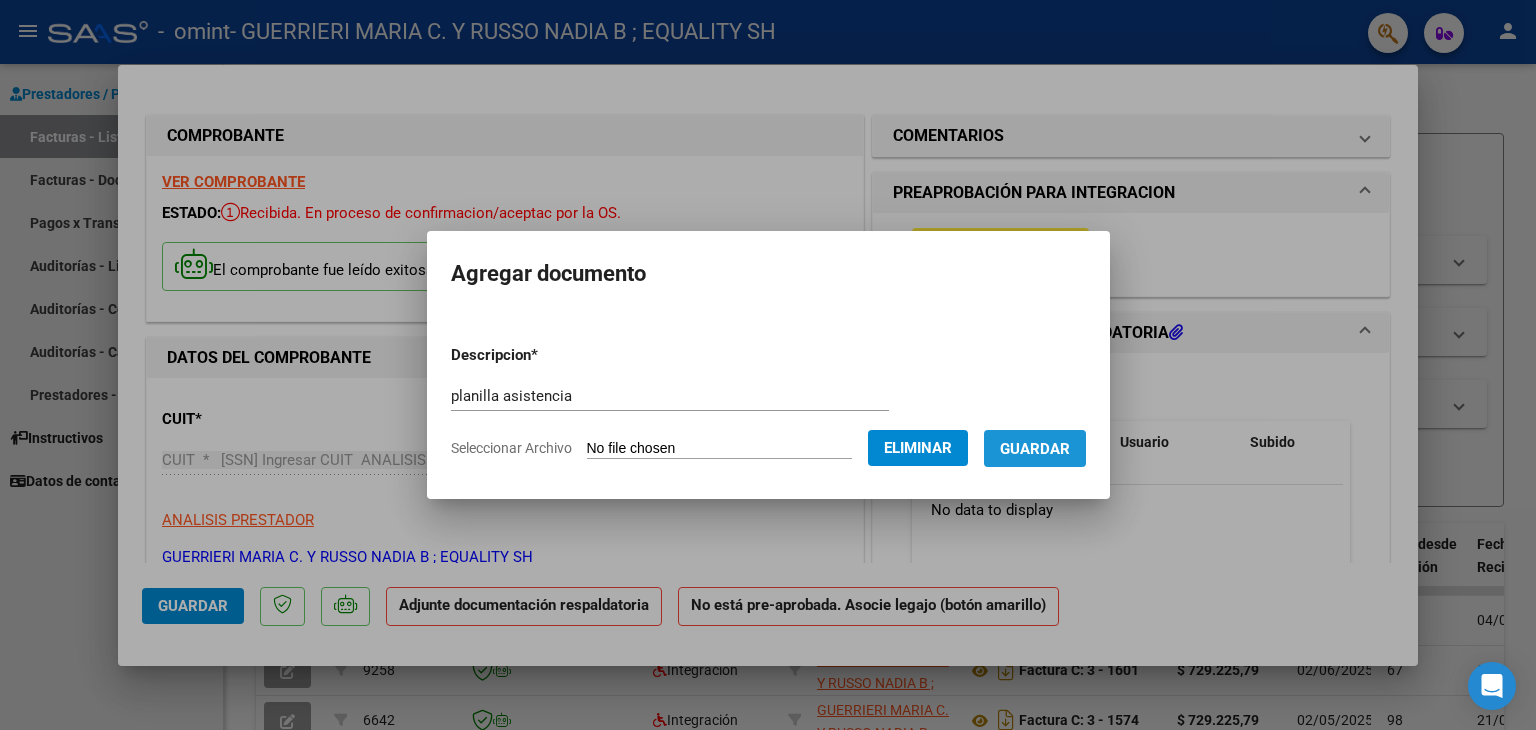 click on "Guardar" at bounding box center [1035, 449] 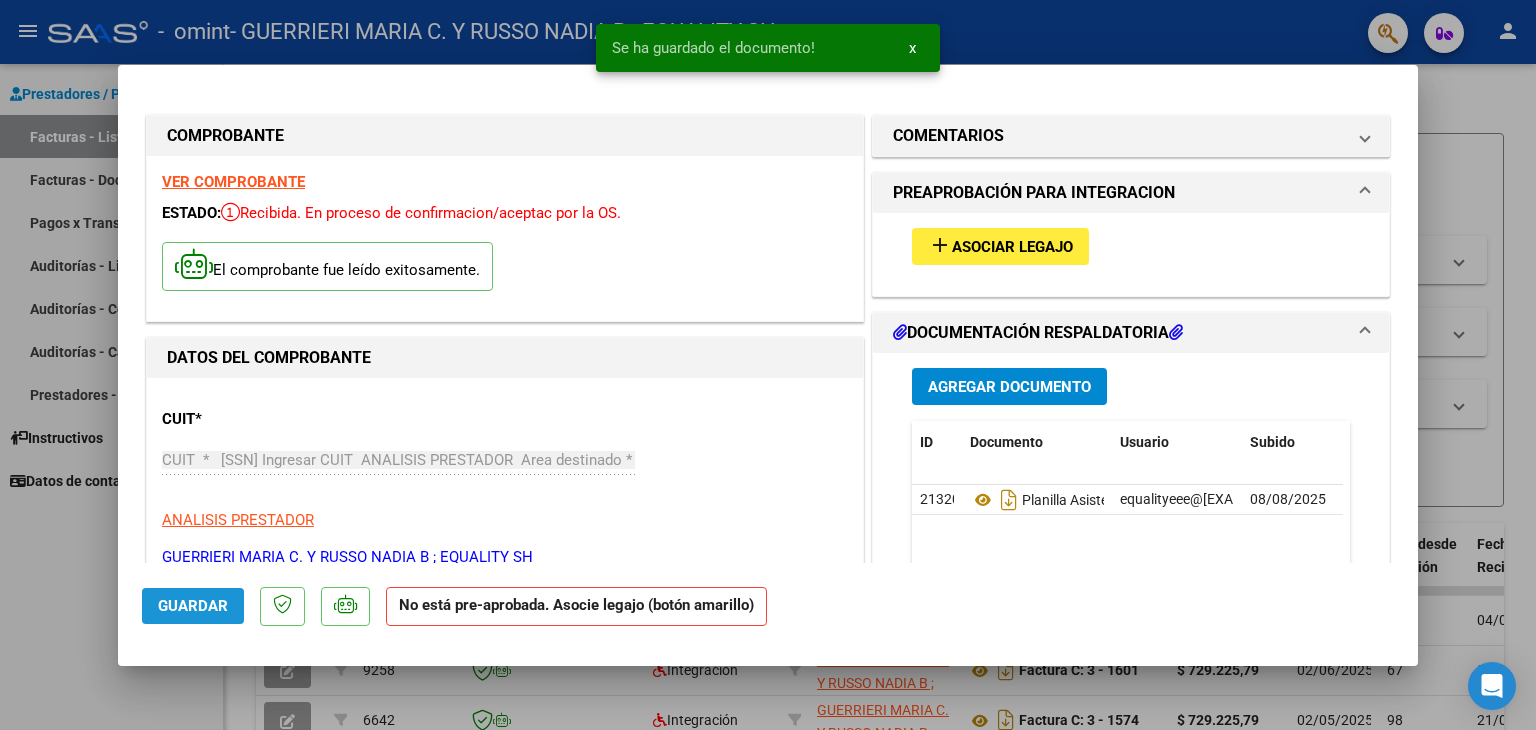 click on "Guardar" 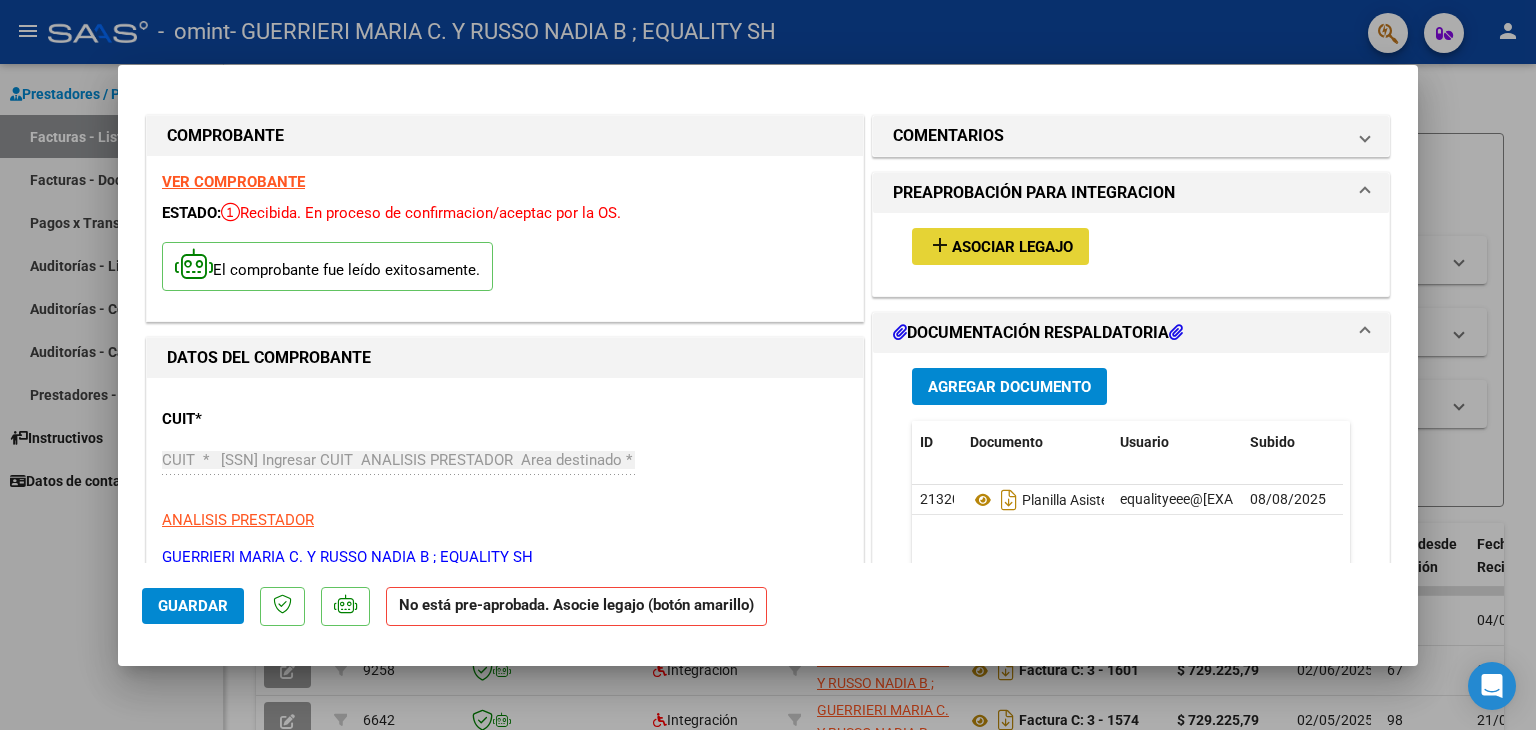 click on "Asociar Legajo" at bounding box center (1012, 247) 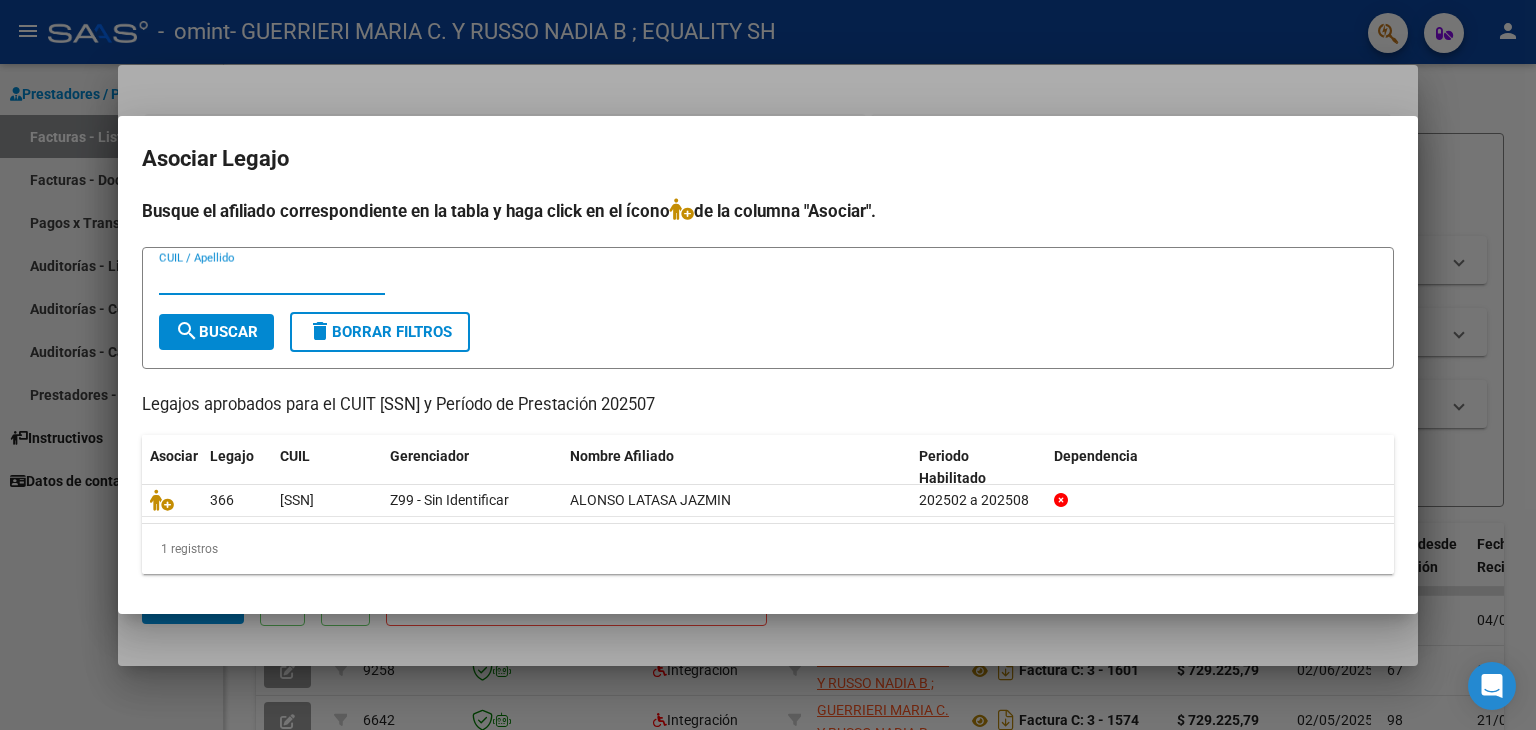 type on "g" 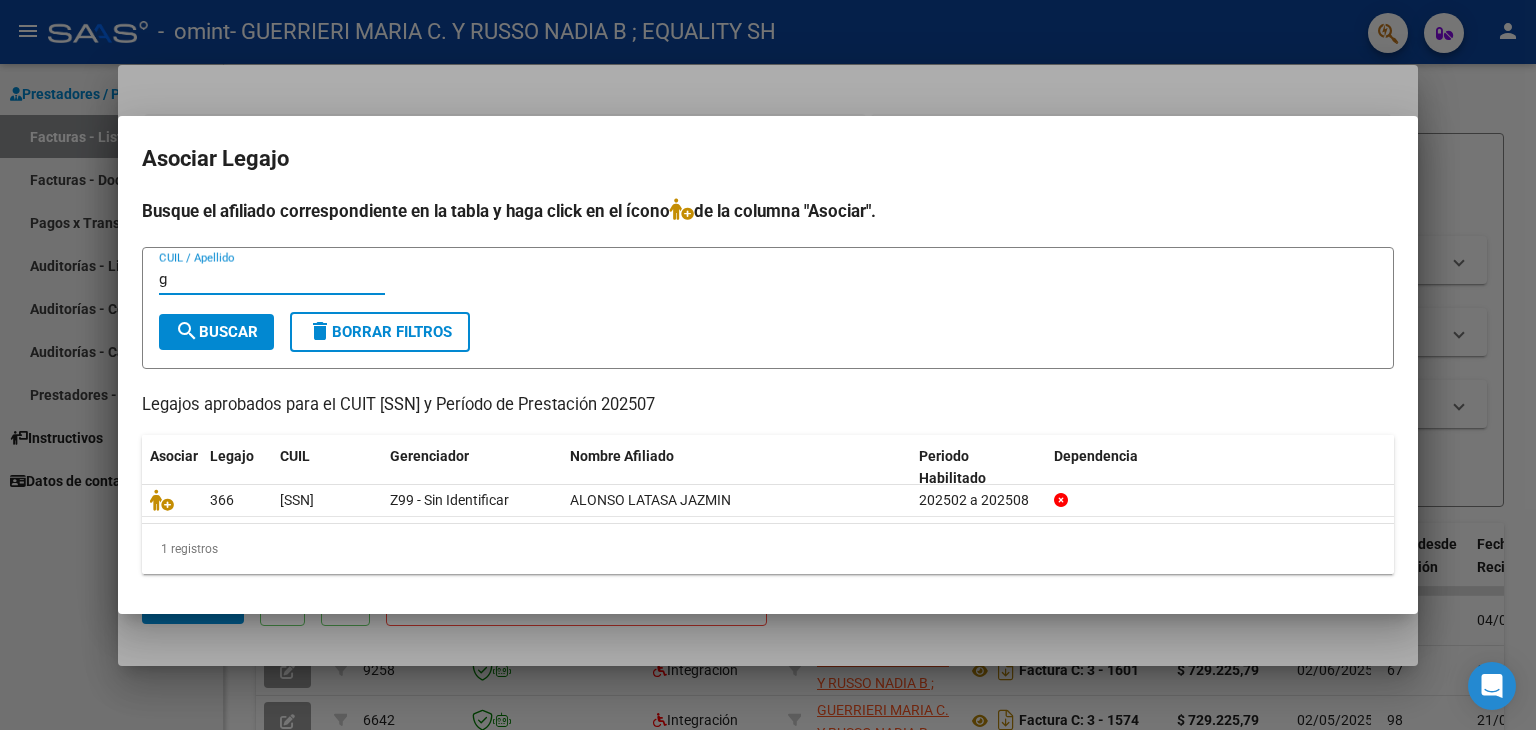 type 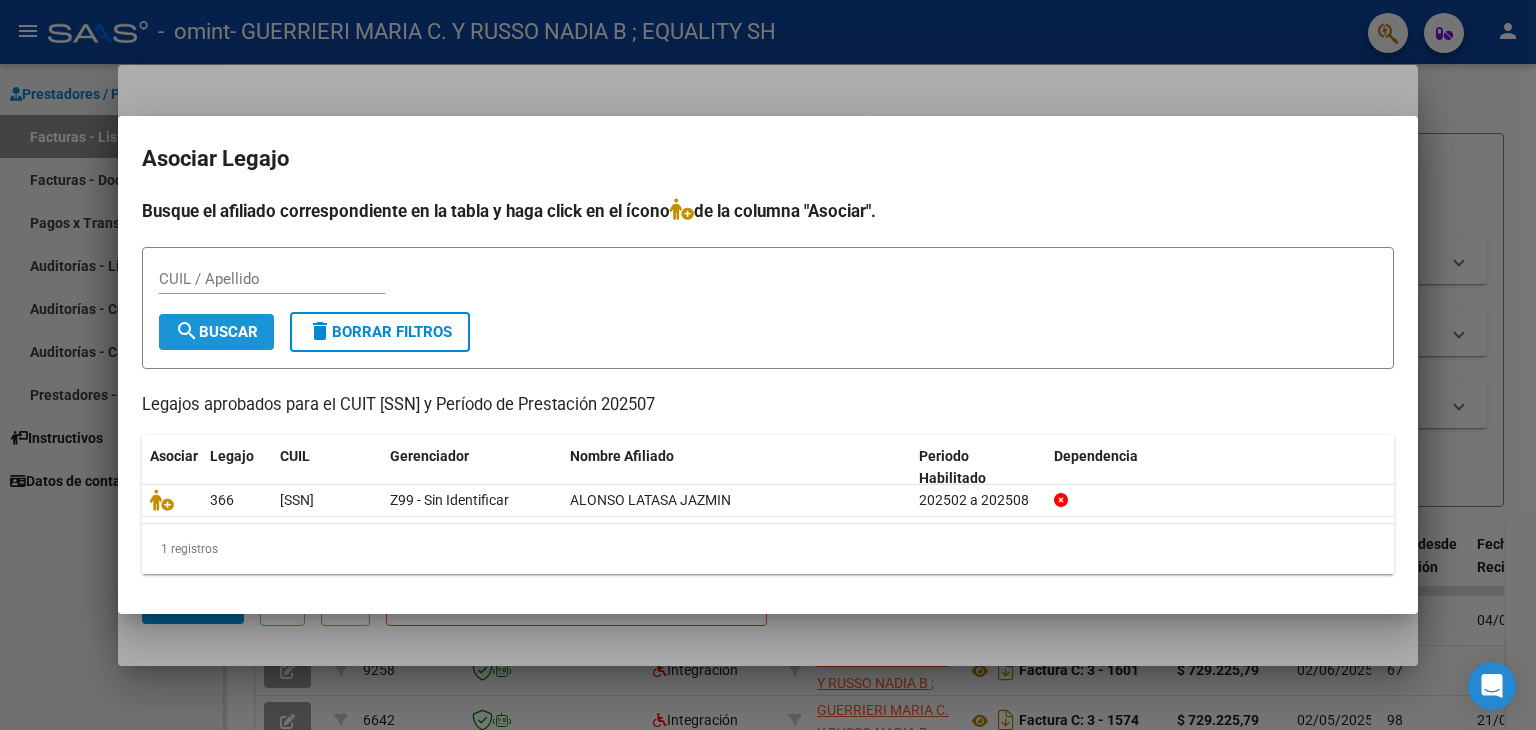 click on "search  Buscar" at bounding box center (216, 332) 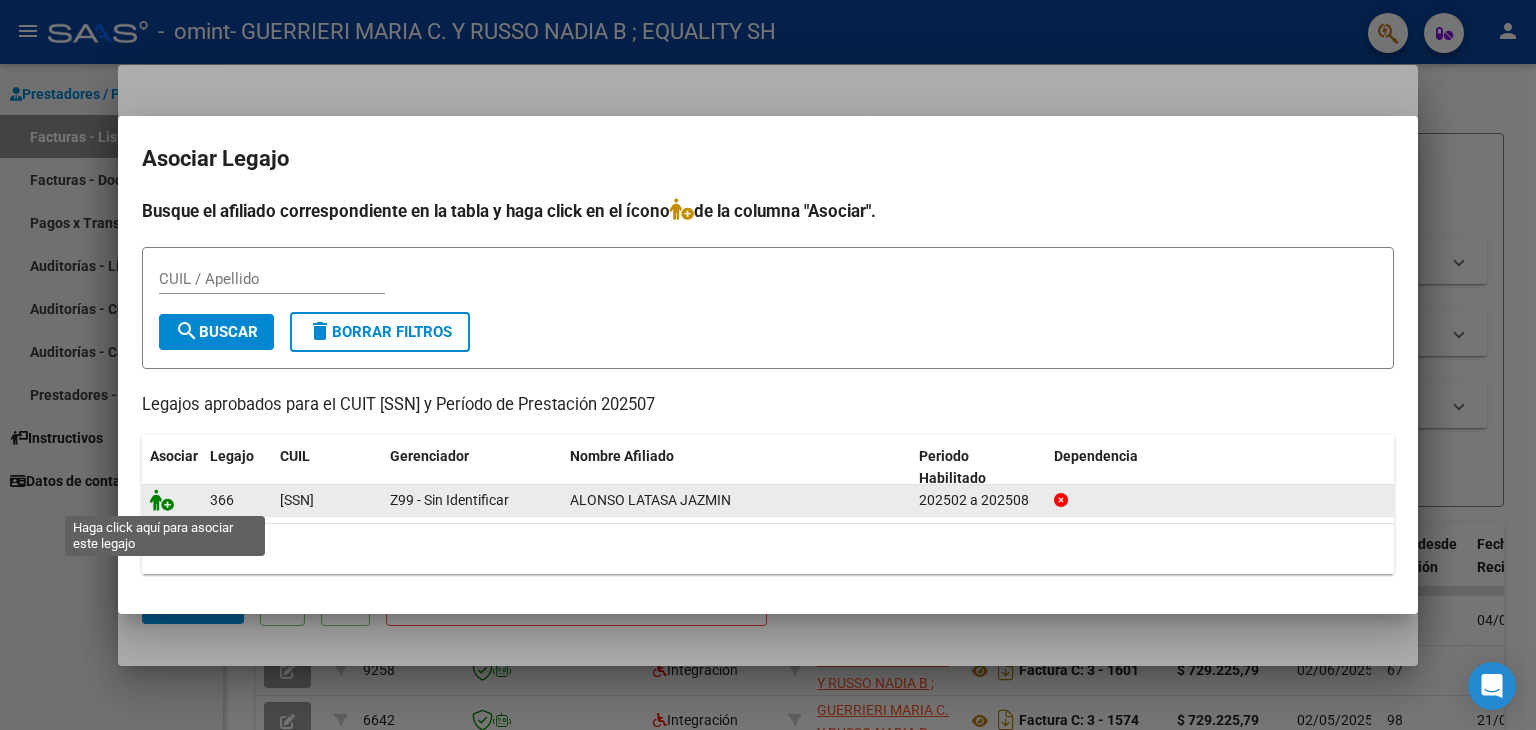 click 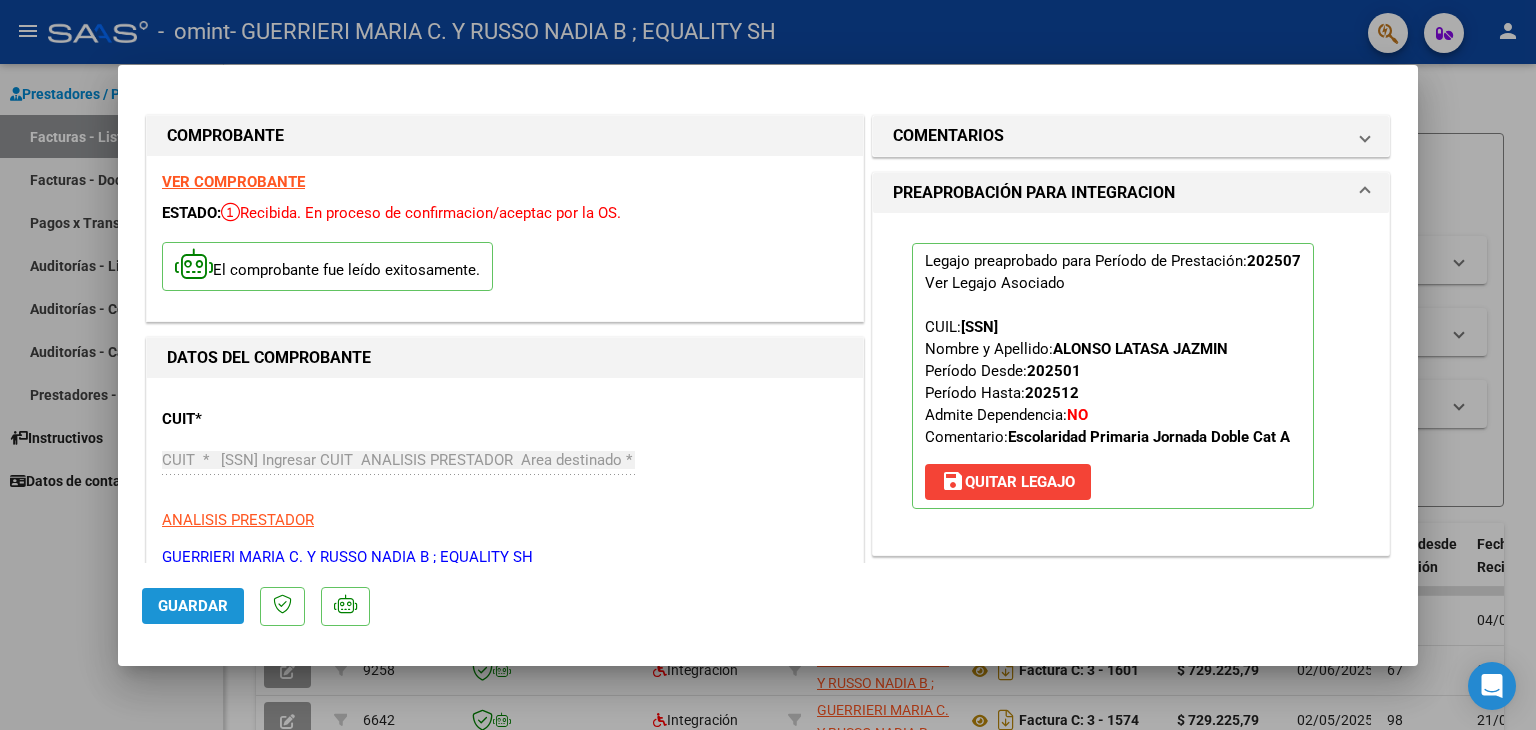 click on "Guardar" 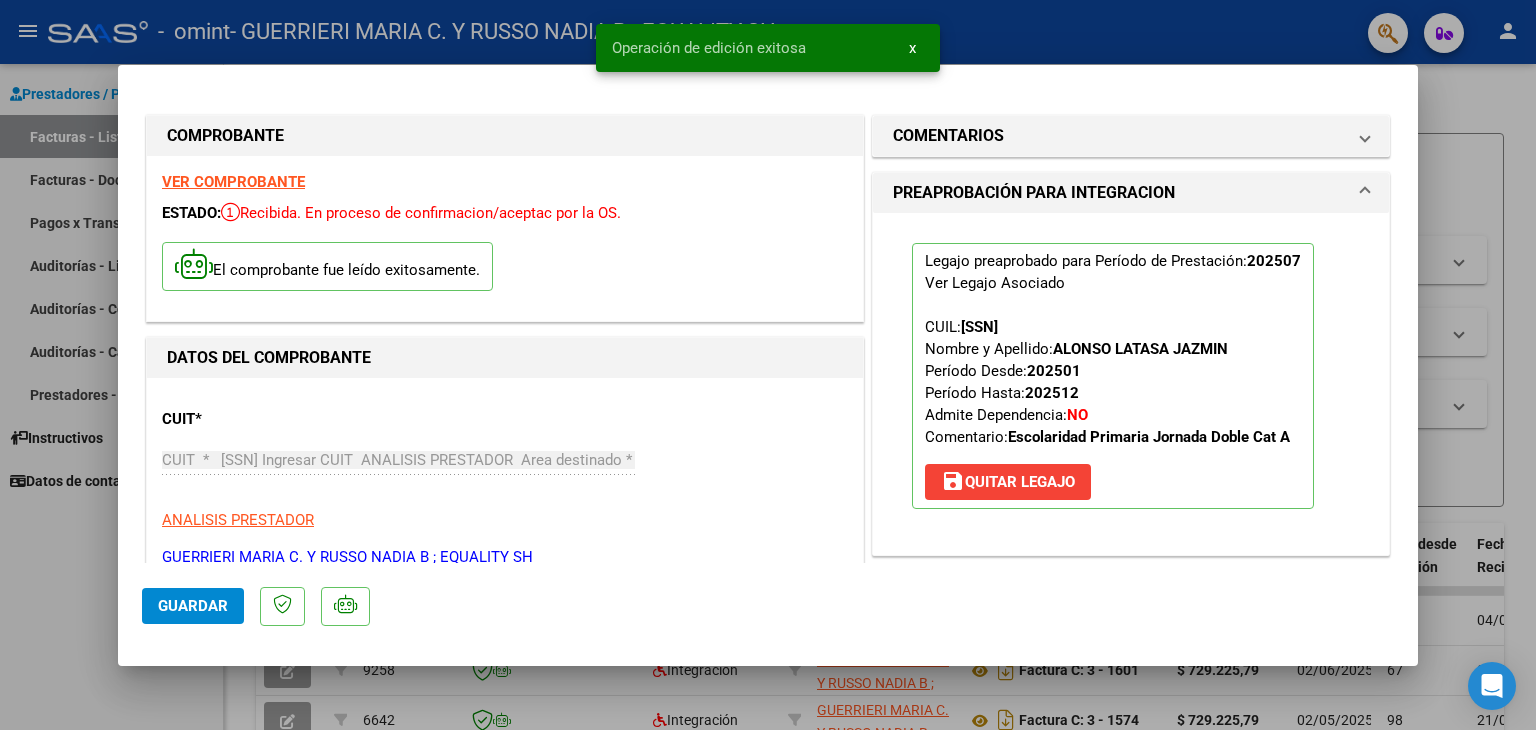 click on "Guardar" 